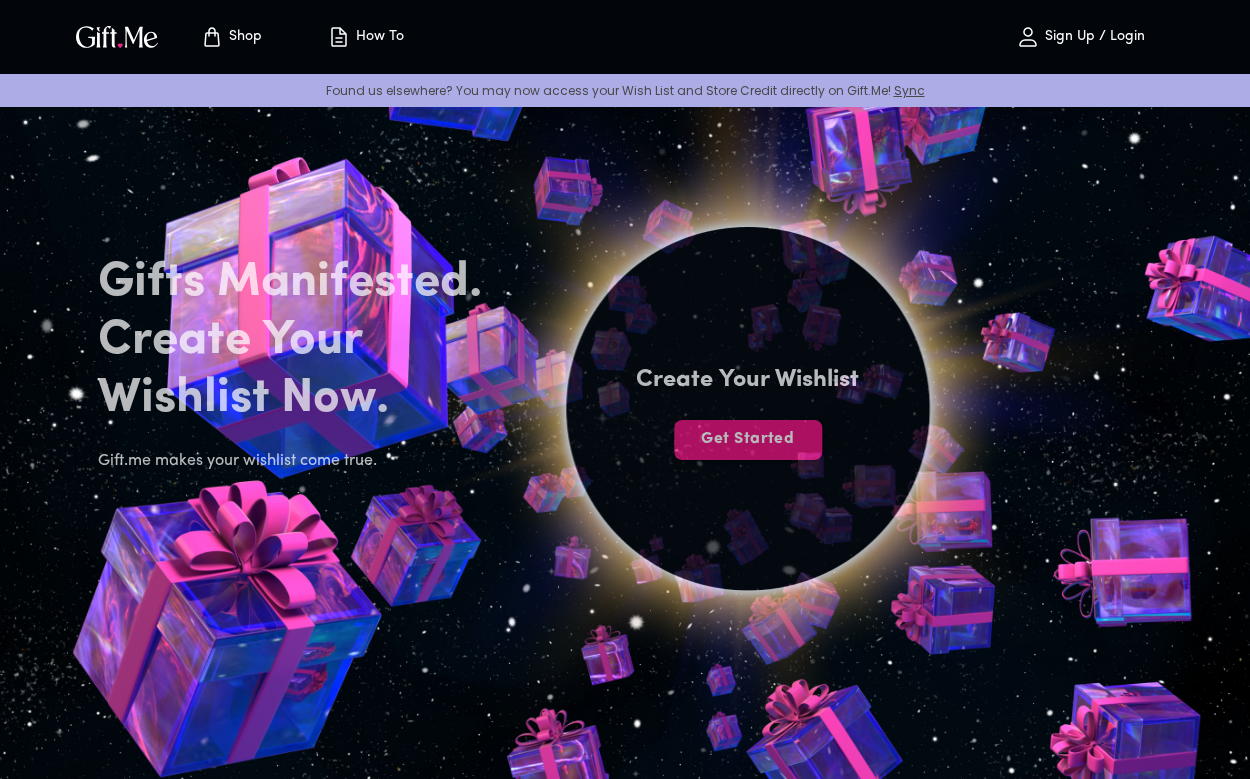 scroll, scrollTop: 0, scrollLeft: 0, axis: both 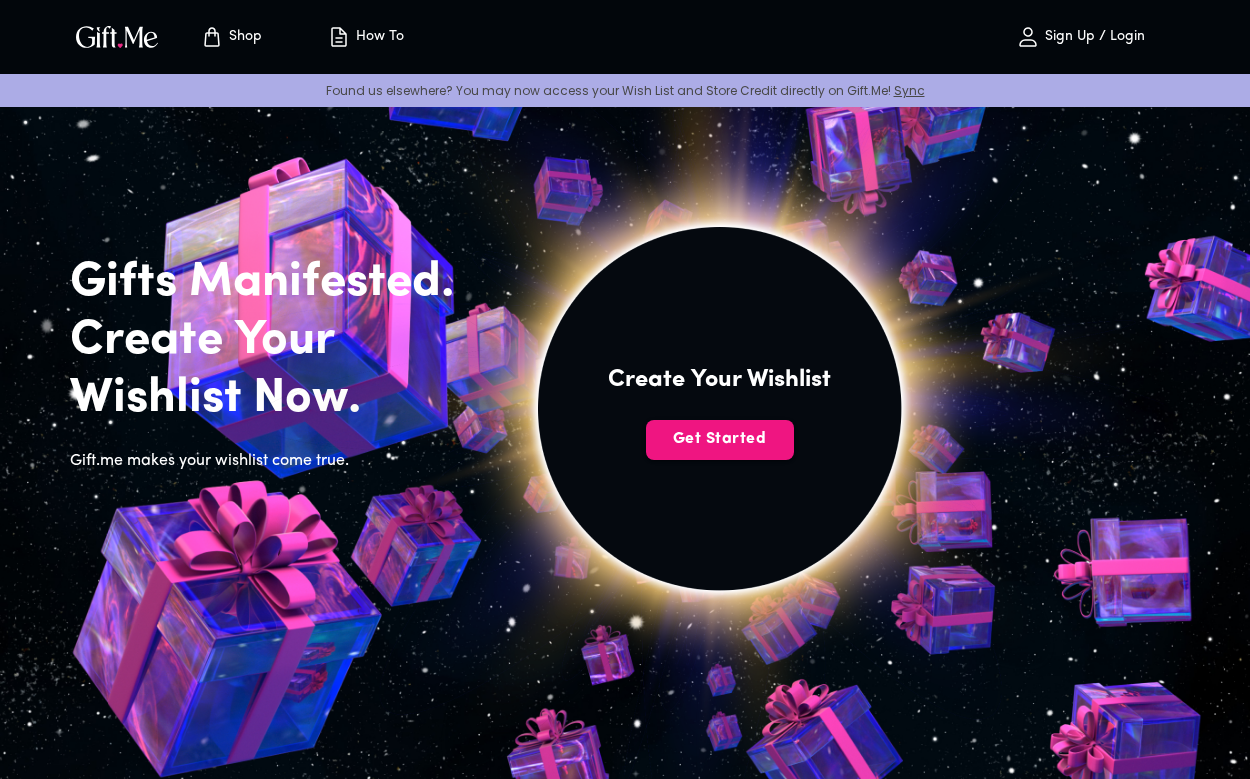 click on "Sign Up / Login" at bounding box center [1092, 37] 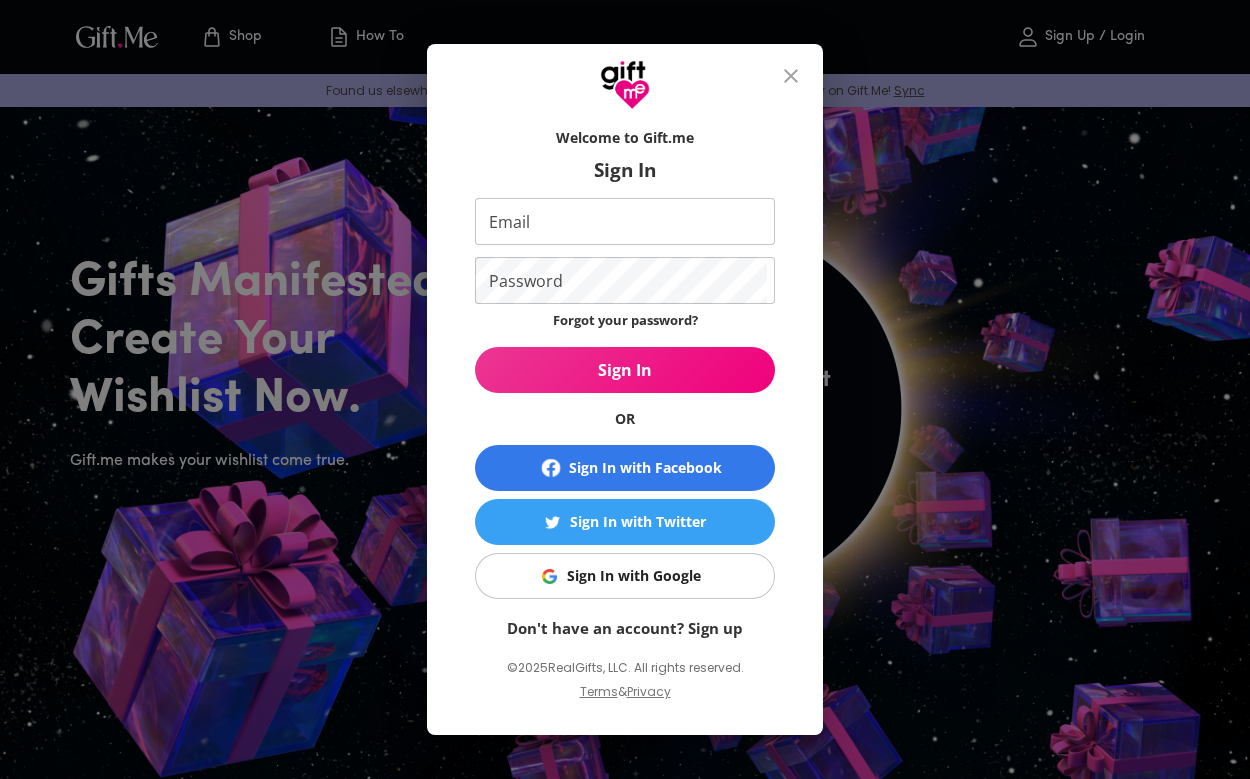 click on "Welcome to Gift.me Sign In Email Email Password Password Forgot your password? Sign In OR Sign In with Facebook Sign In with Twitter Sign In with Google Don't have an account? Sign up" at bounding box center [625, 378] 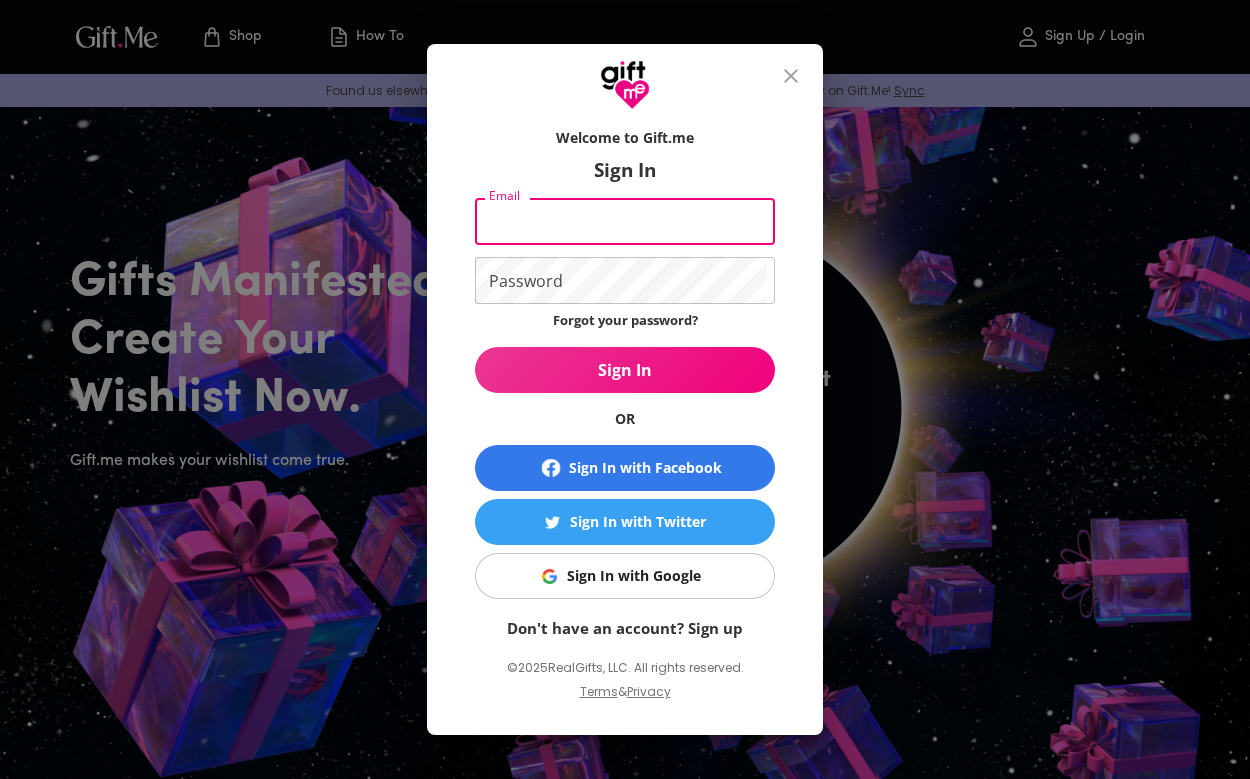 click on "Email" at bounding box center [621, 221] 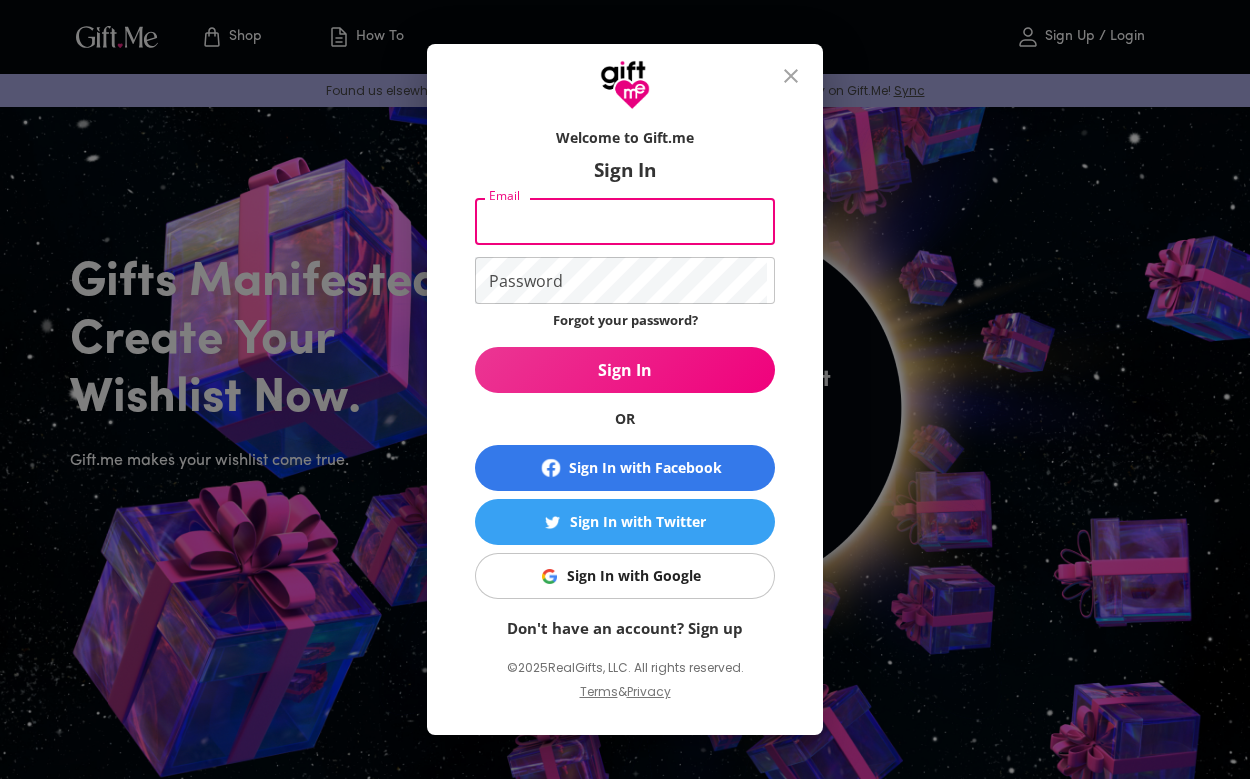 type on "crisovan@uw.edu" 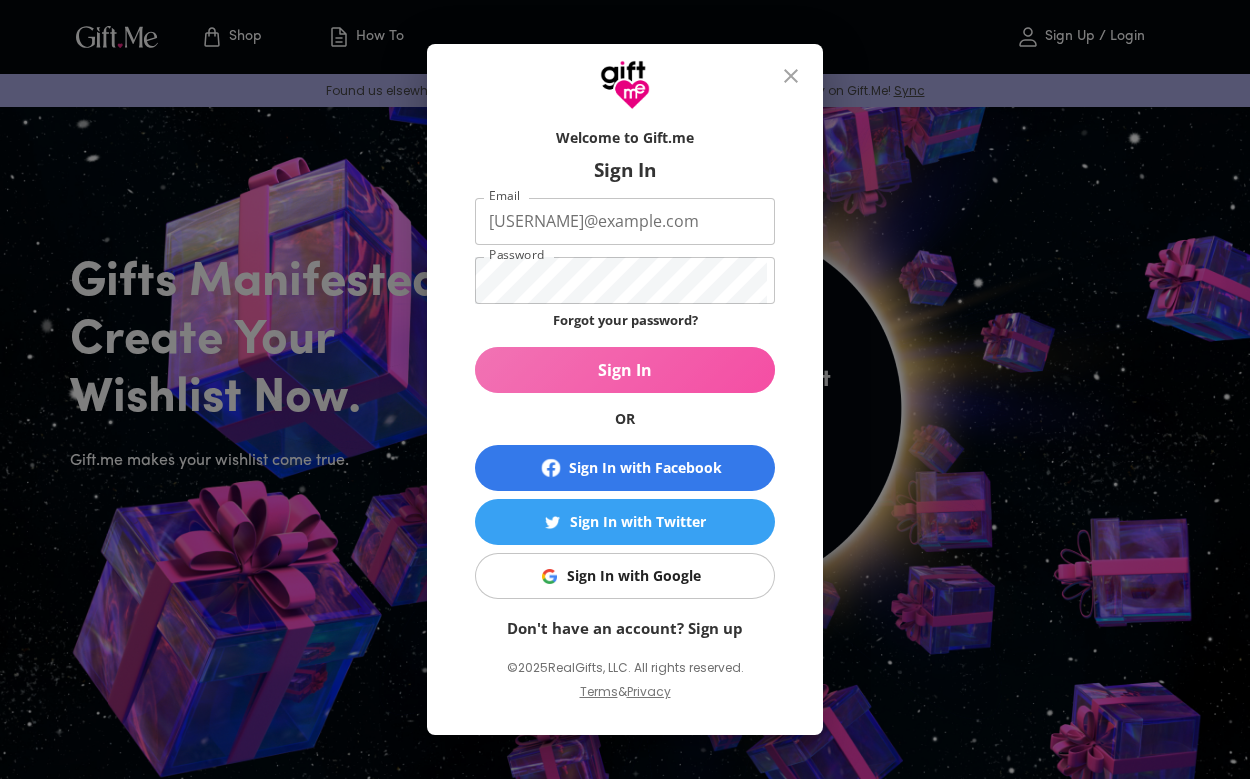 click on "Sign In" at bounding box center [625, 370] 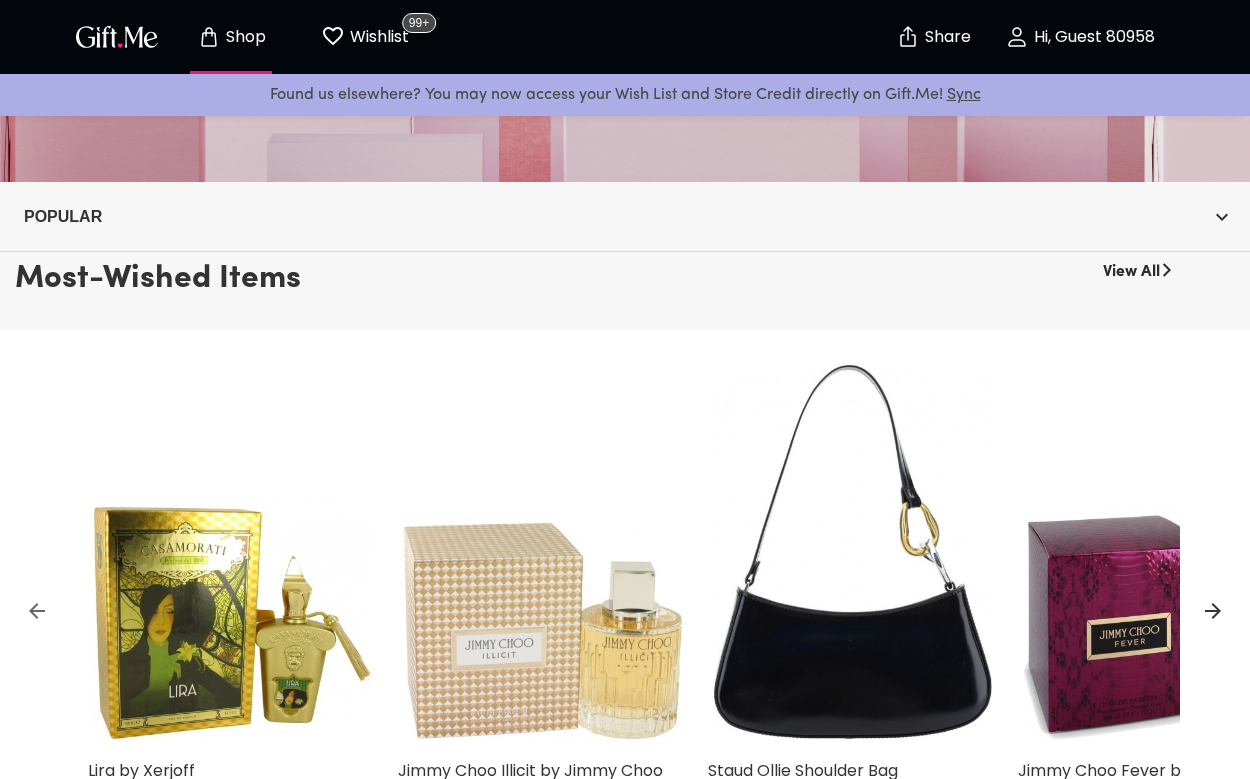 scroll, scrollTop: 0, scrollLeft: 0, axis: both 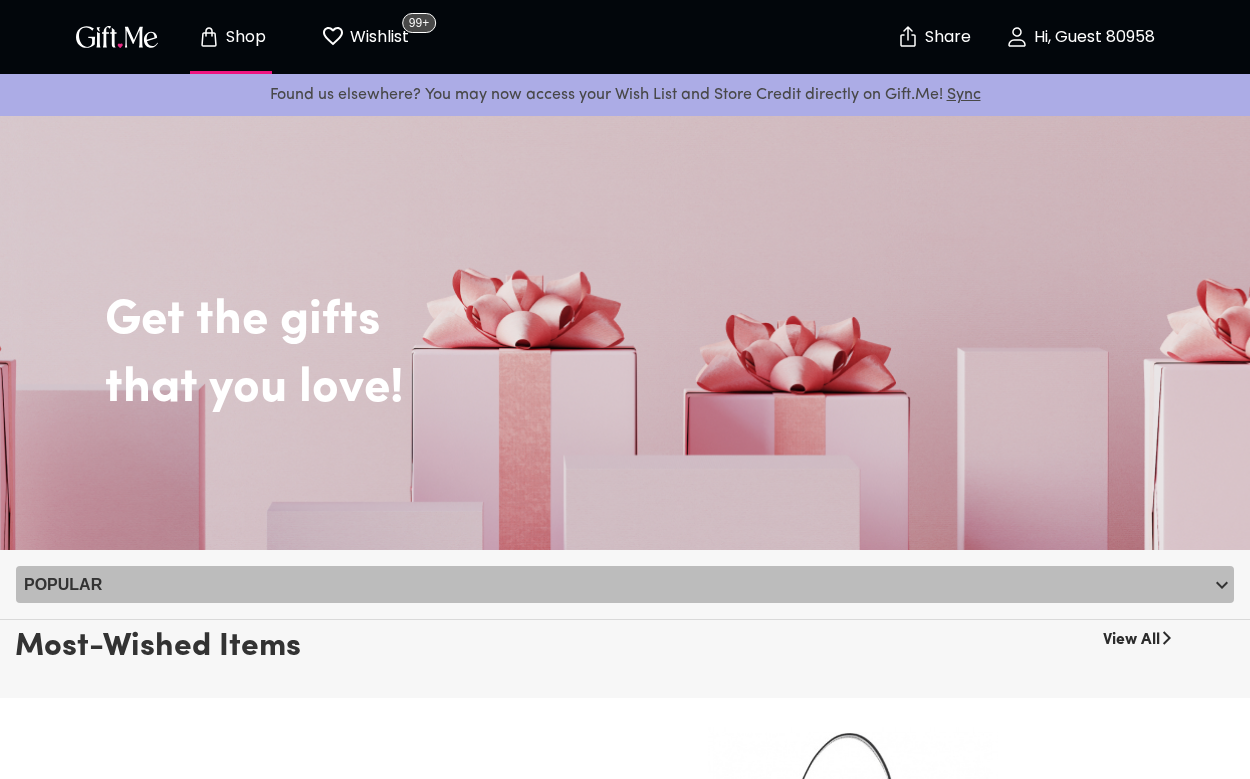 click on "Popular" at bounding box center (625, 584) 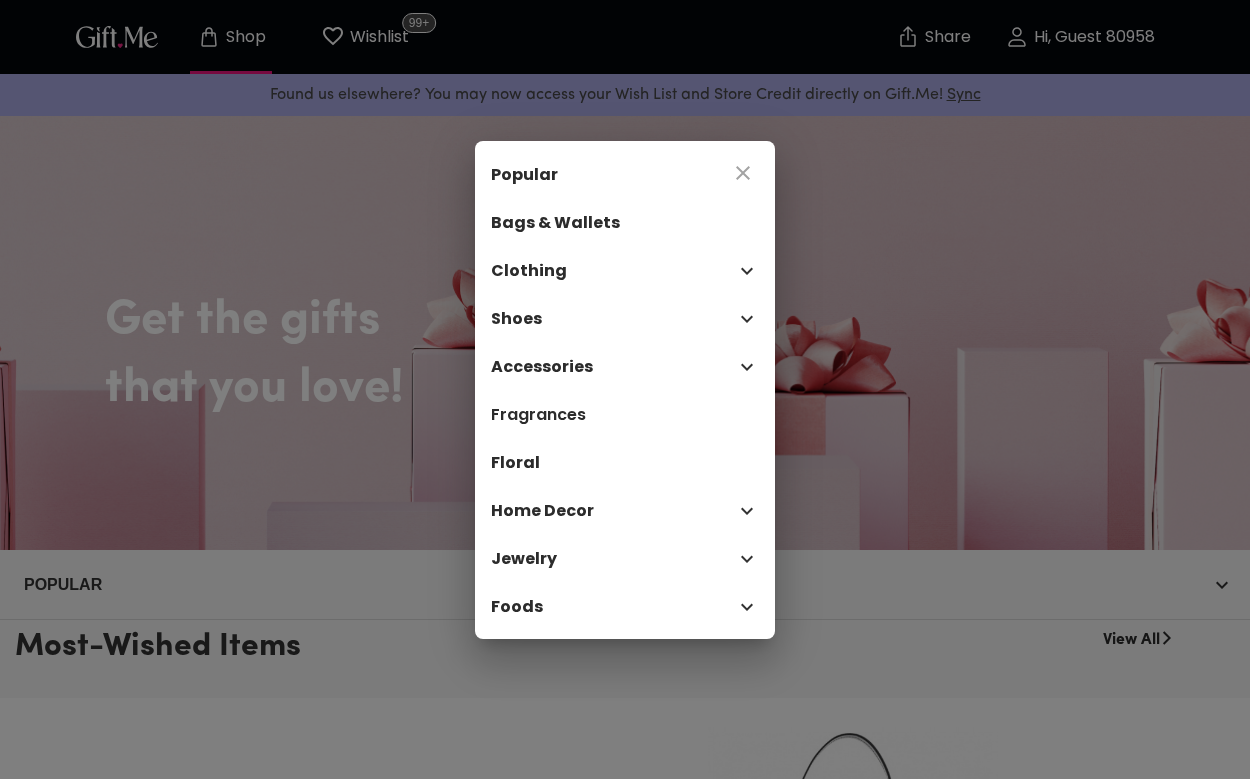 click on "Fragrances" at bounding box center (625, 415) 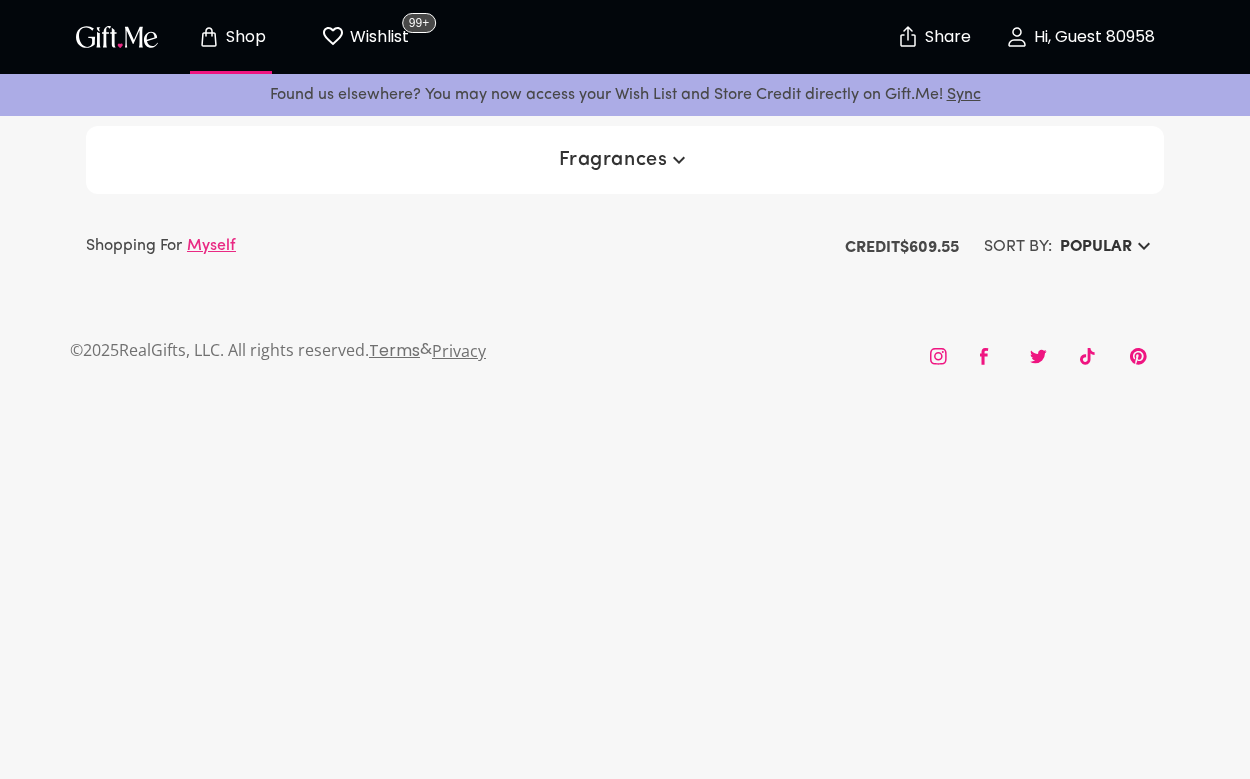 click on "Fragrances" at bounding box center (625, 160) 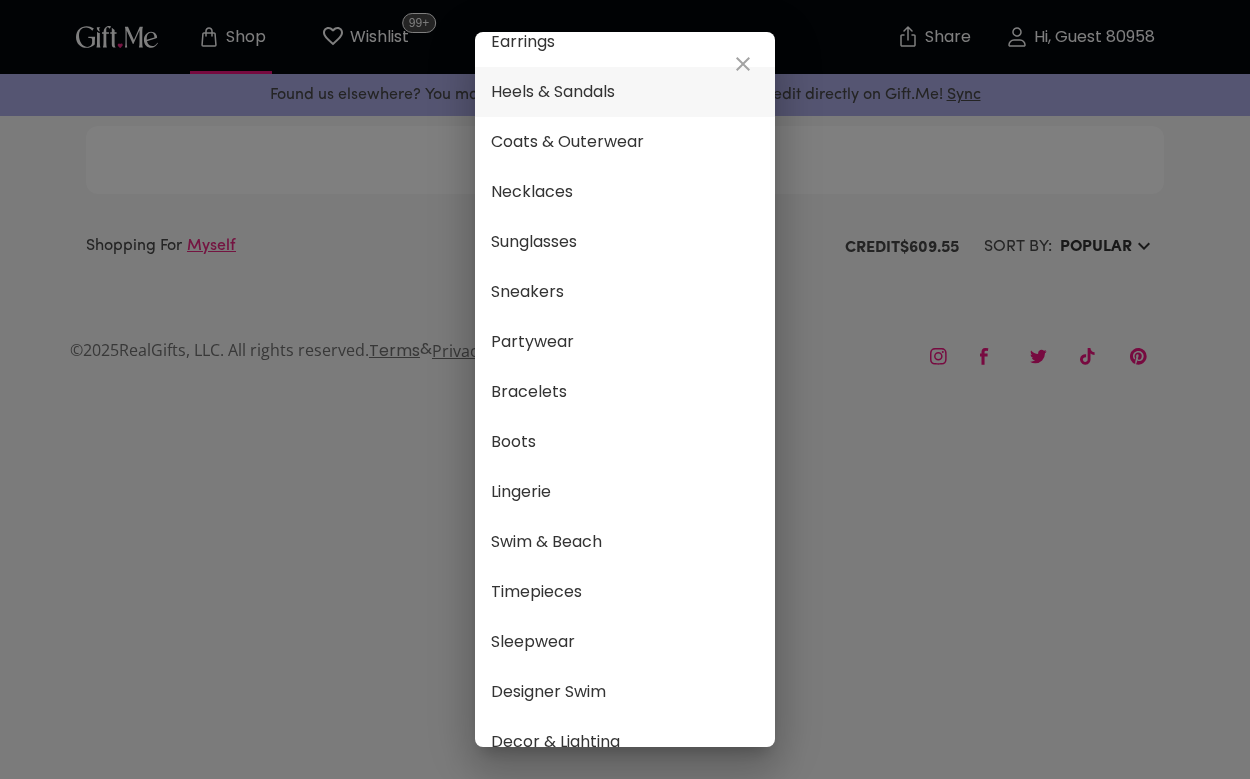 scroll, scrollTop: 0, scrollLeft: 0, axis: both 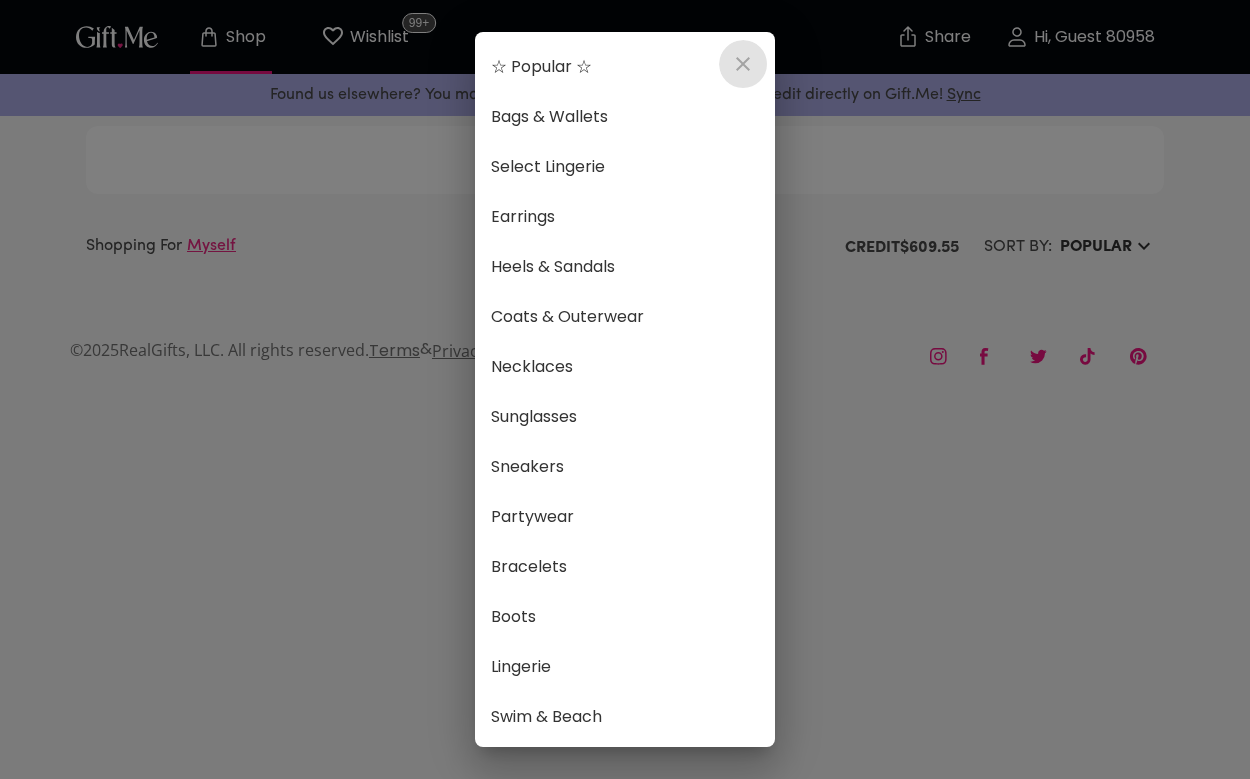 click at bounding box center [743, 64] 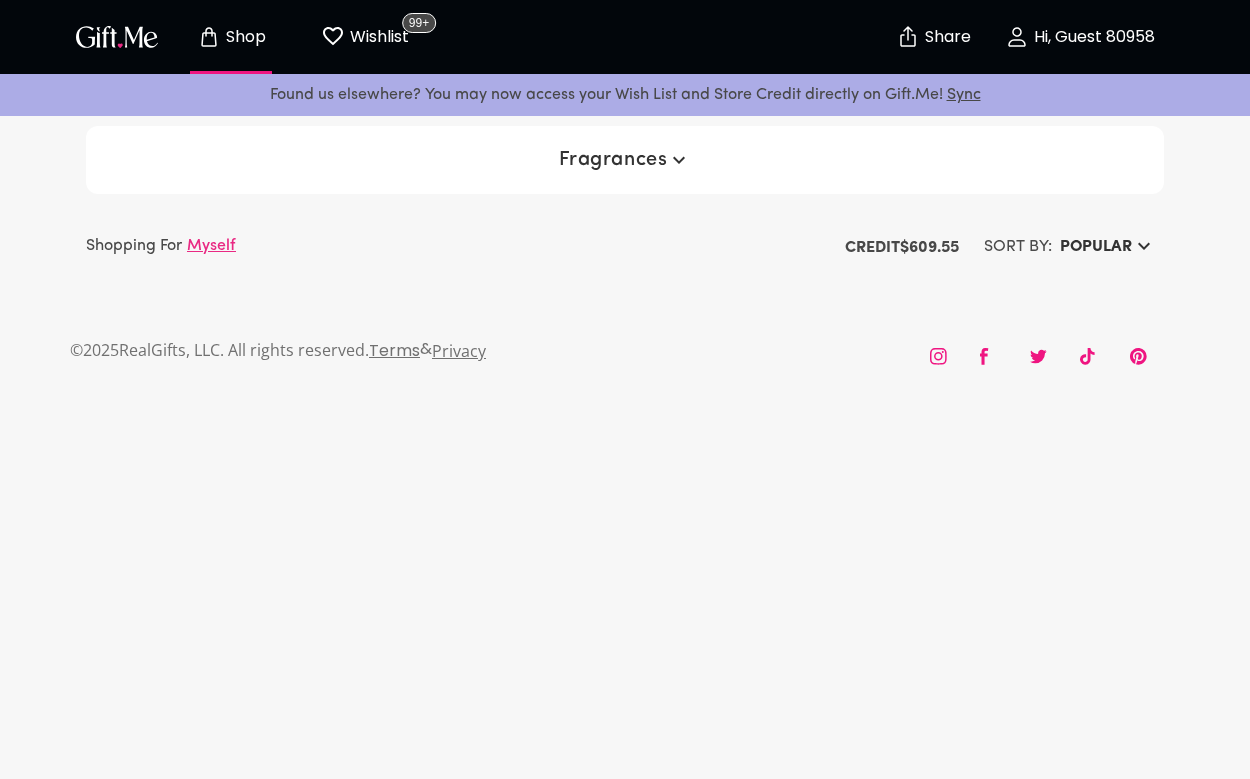 click on "Fragrances" at bounding box center [625, 160] 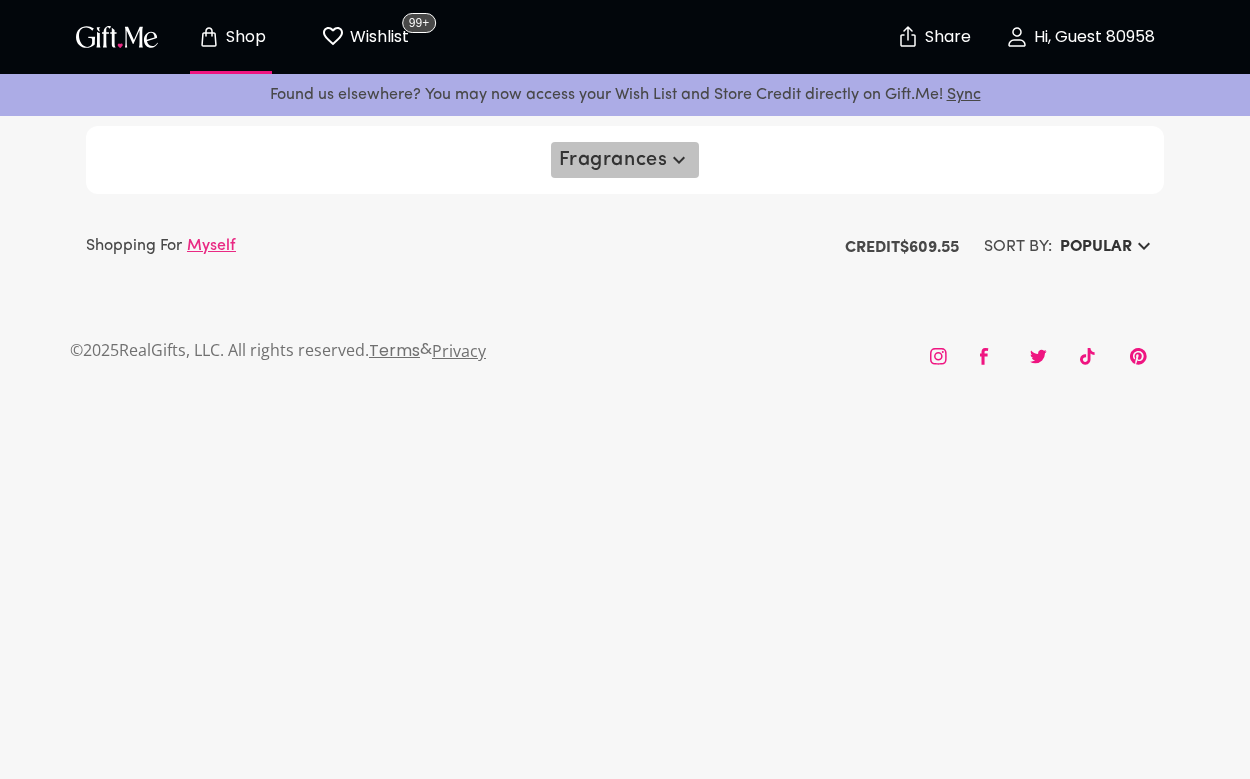 click on "Fragrances" at bounding box center [625, 160] 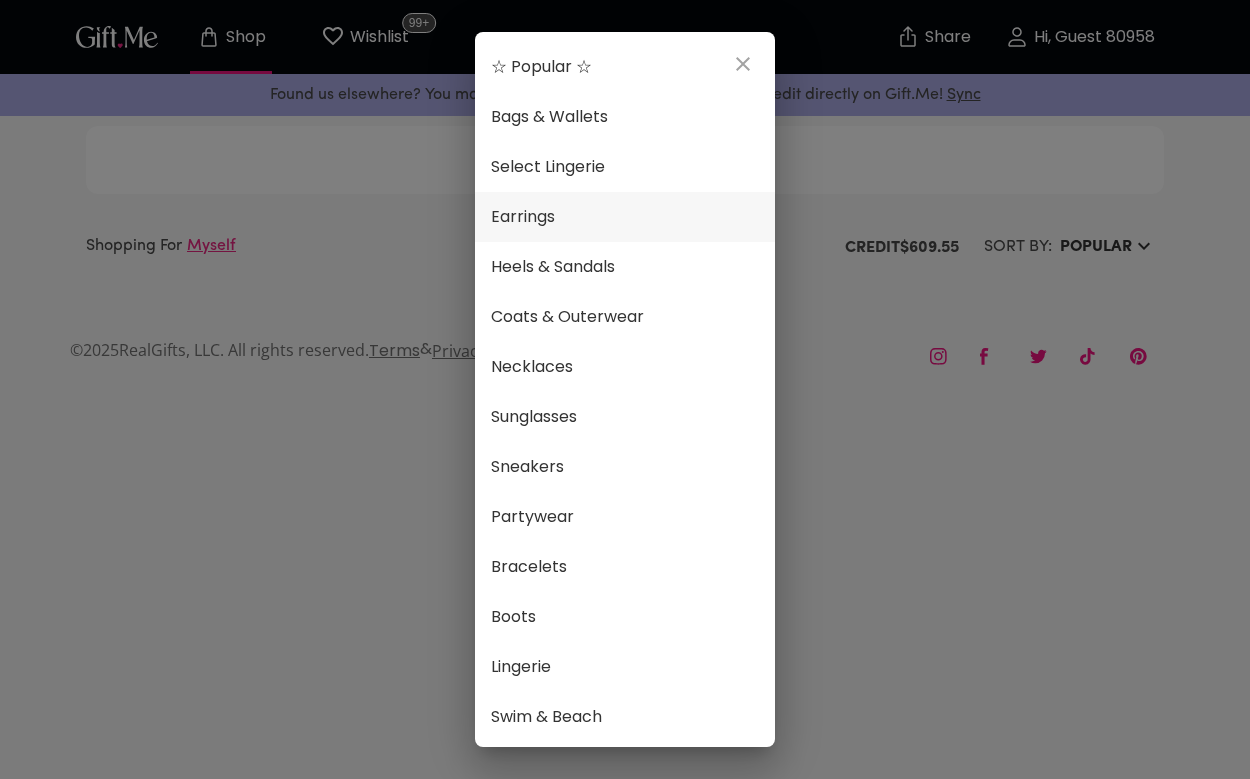 click on "Earrings" at bounding box center (625, 217) 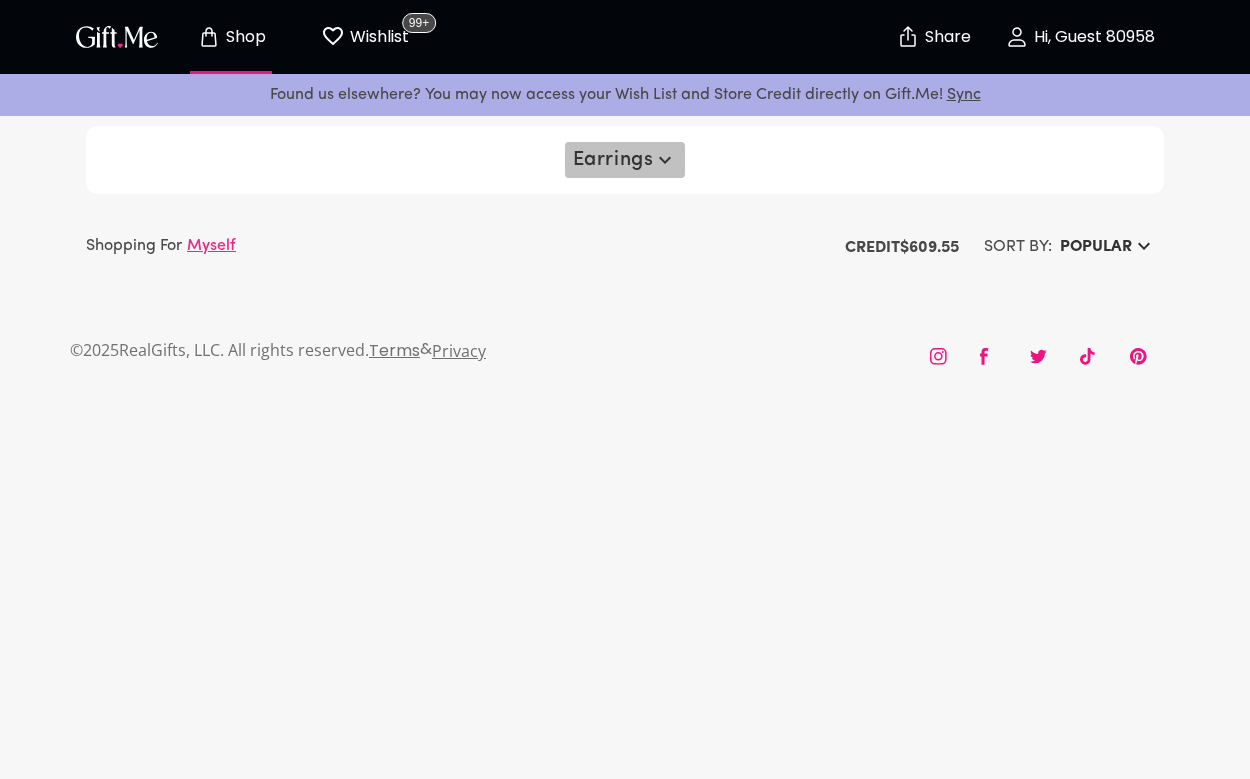 click on "Earrings" at bounding box center (625, 160) 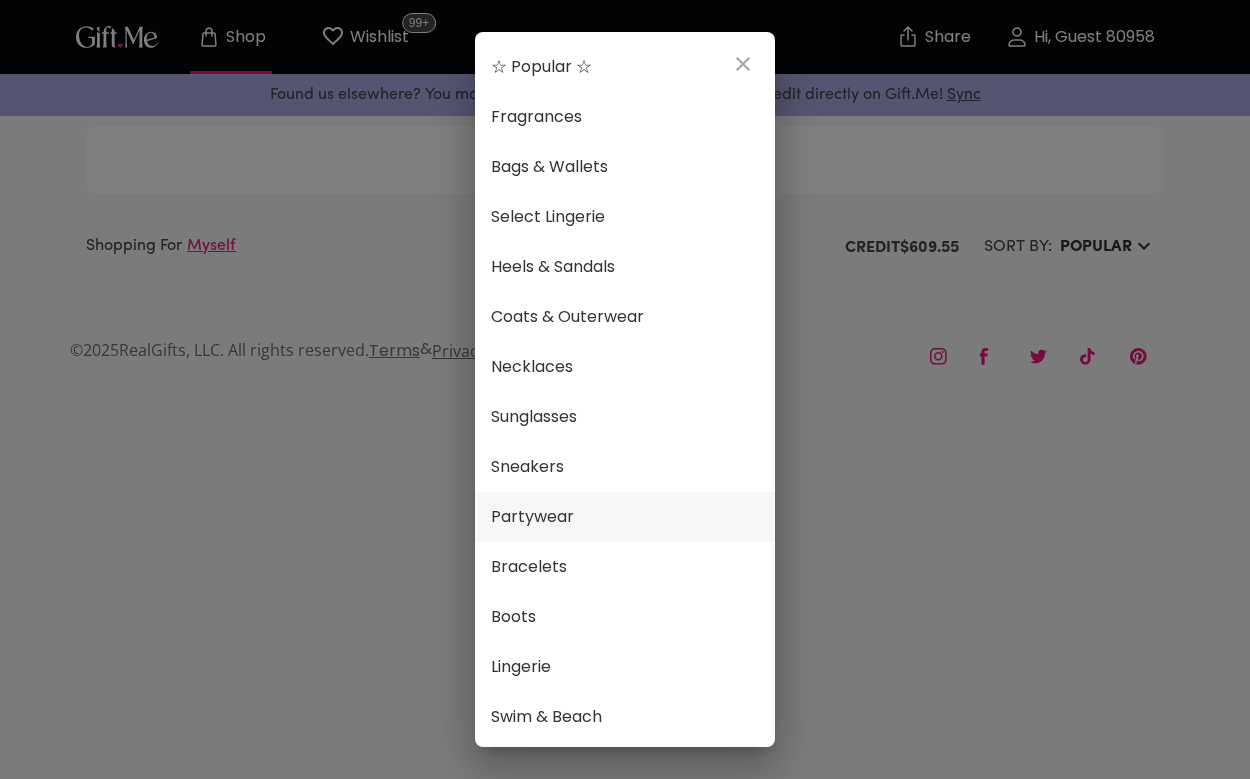 click on "Partywear" at bounding box center (625, 517) 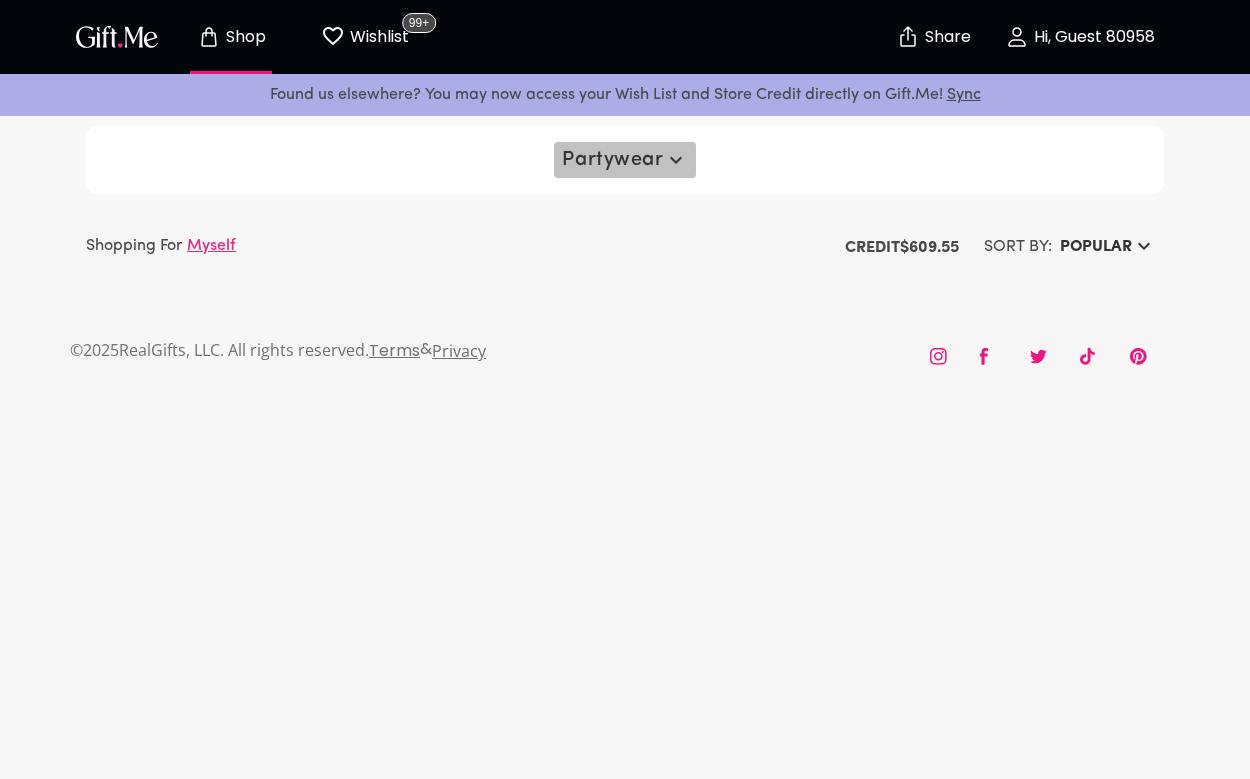 click on "Partywear" at bounding box center [624, 160] 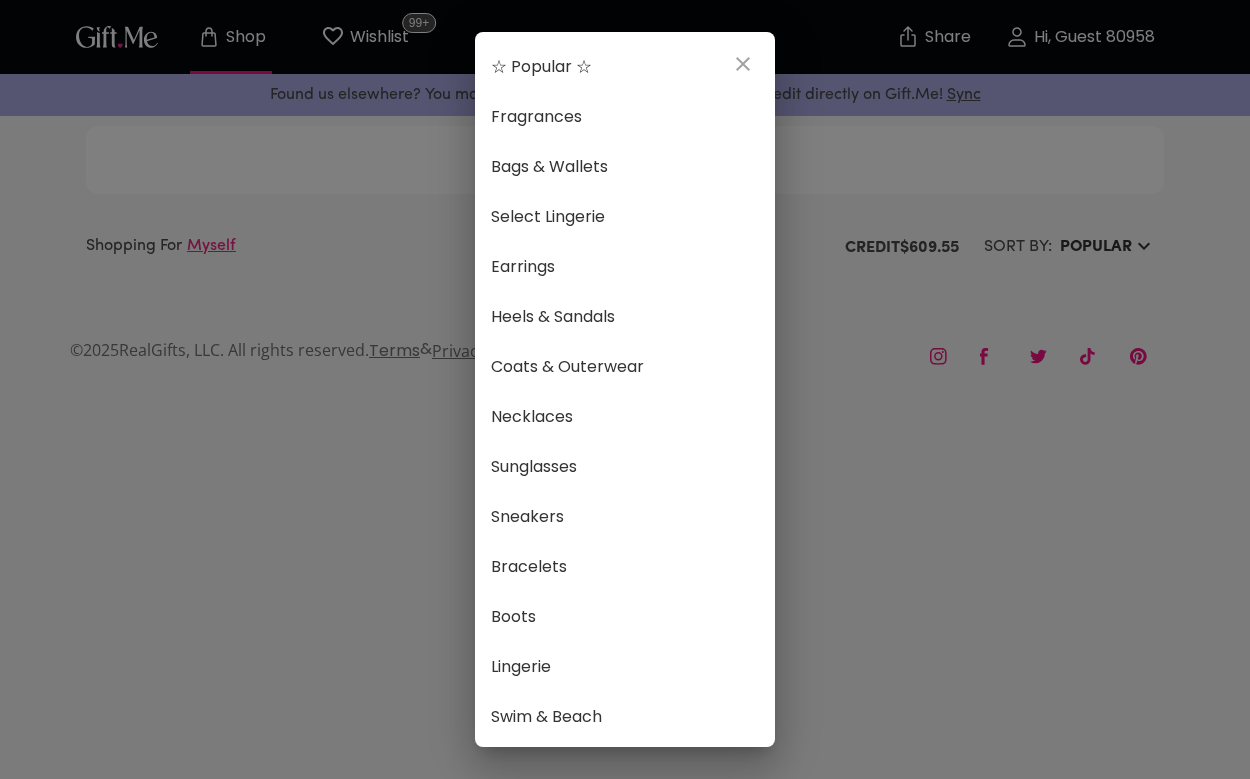 click 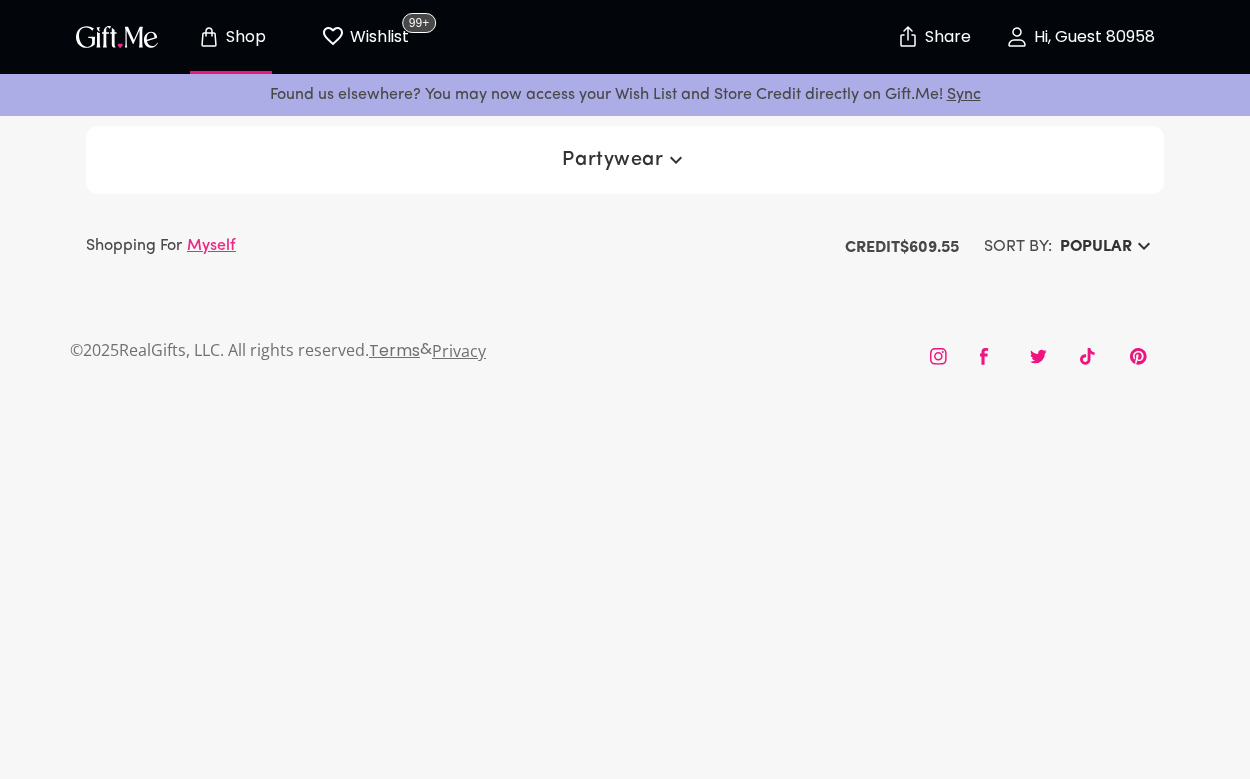 click on "Wishlist 99+" at bounding box center (365, 37) 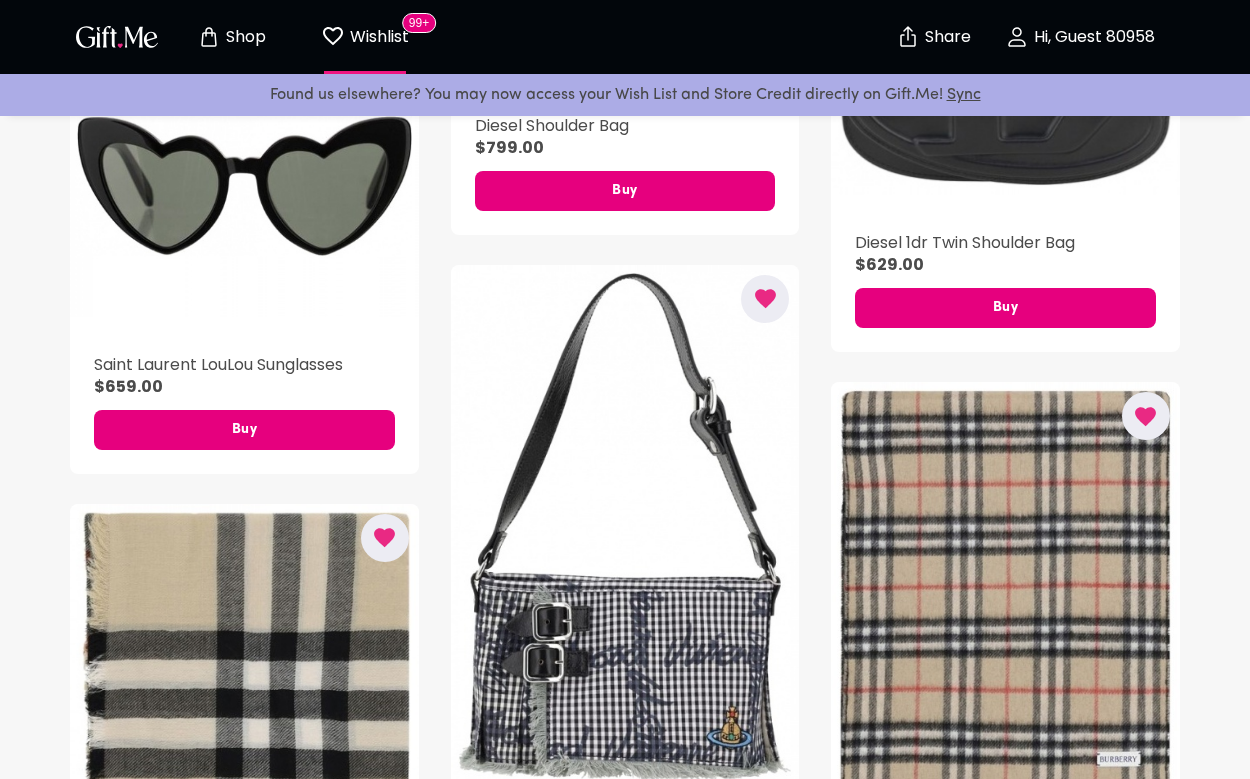 scroll, scrollTop: 5826, scrollLeft: 0, axis: vertical 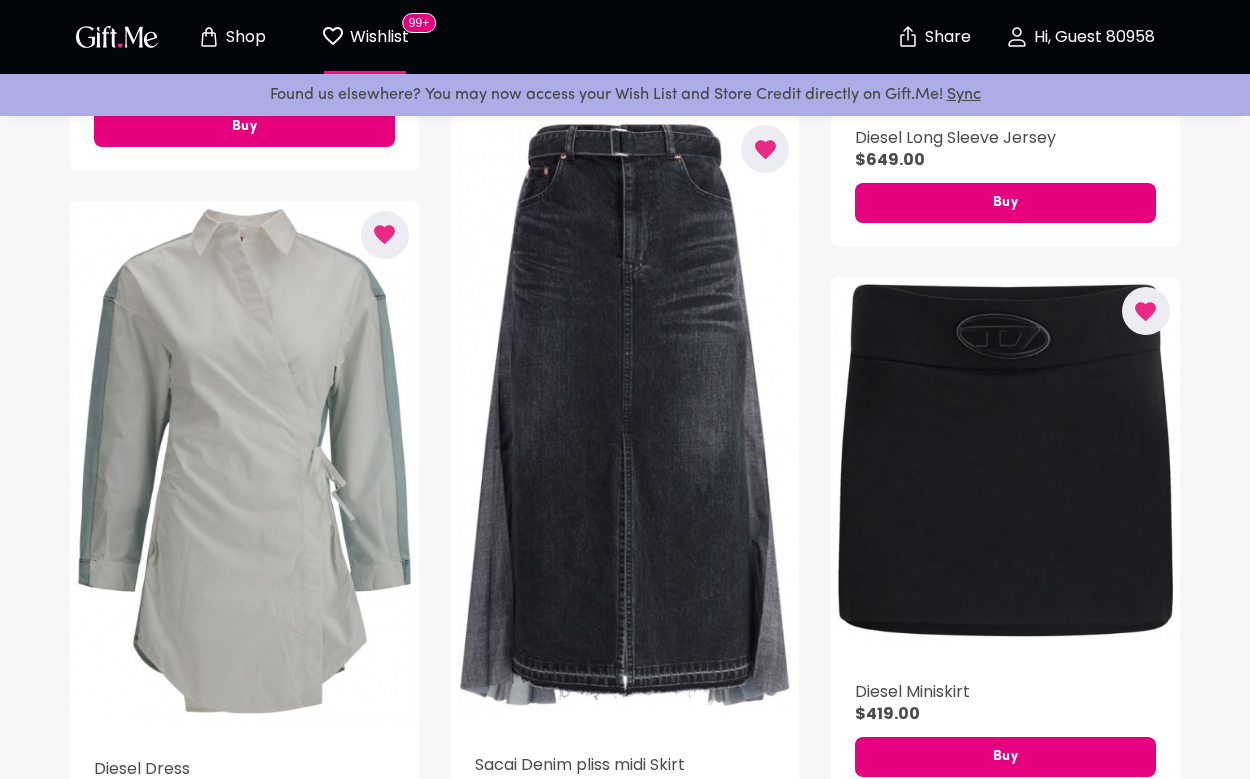 click on "Shop" at bounding box center (243, 37) 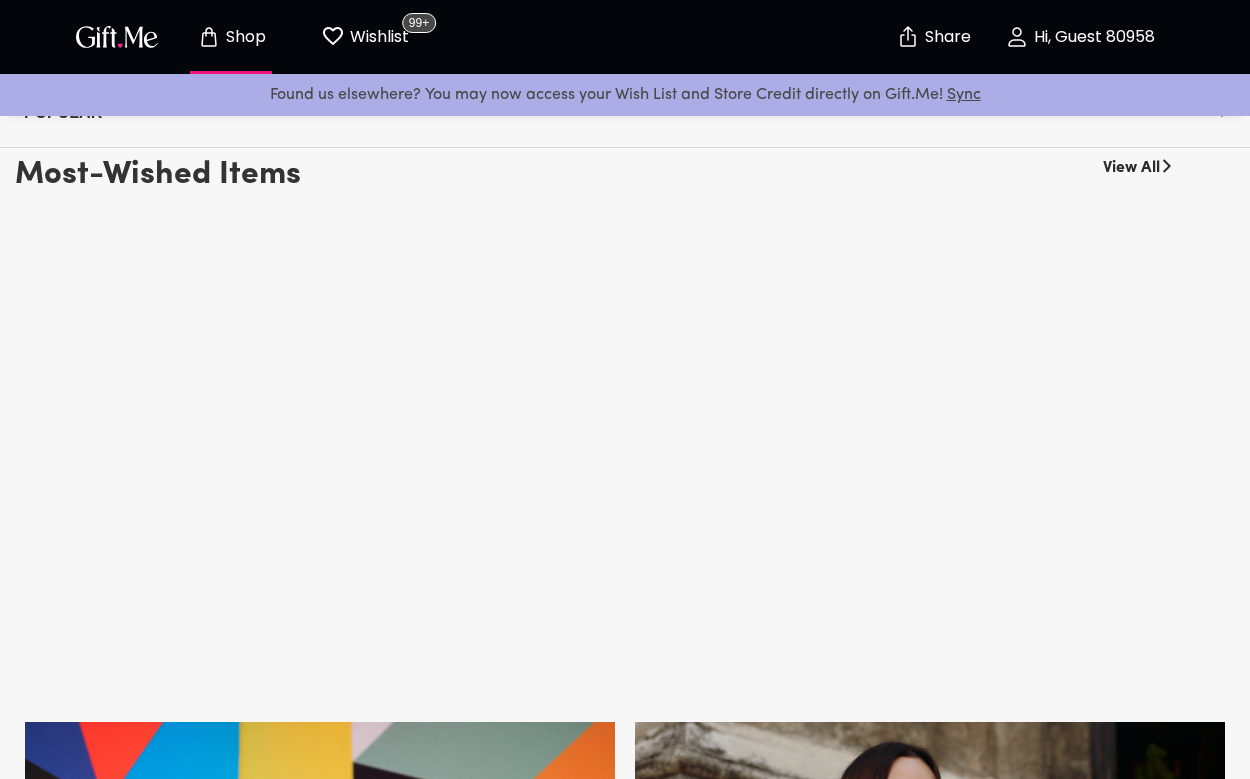 scroll, scrollTop: 131, scrollLeft: 0, axis: vertical 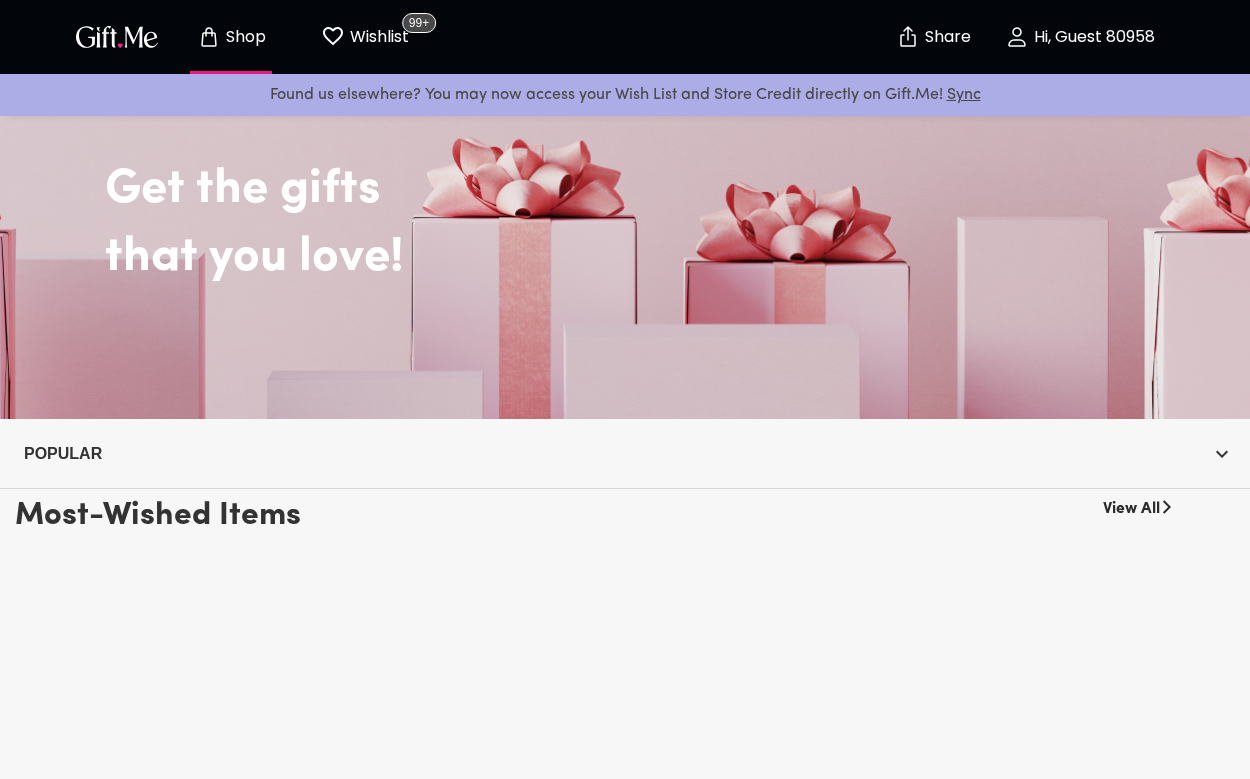 click on "View All" at bounding box center [1131, 505] 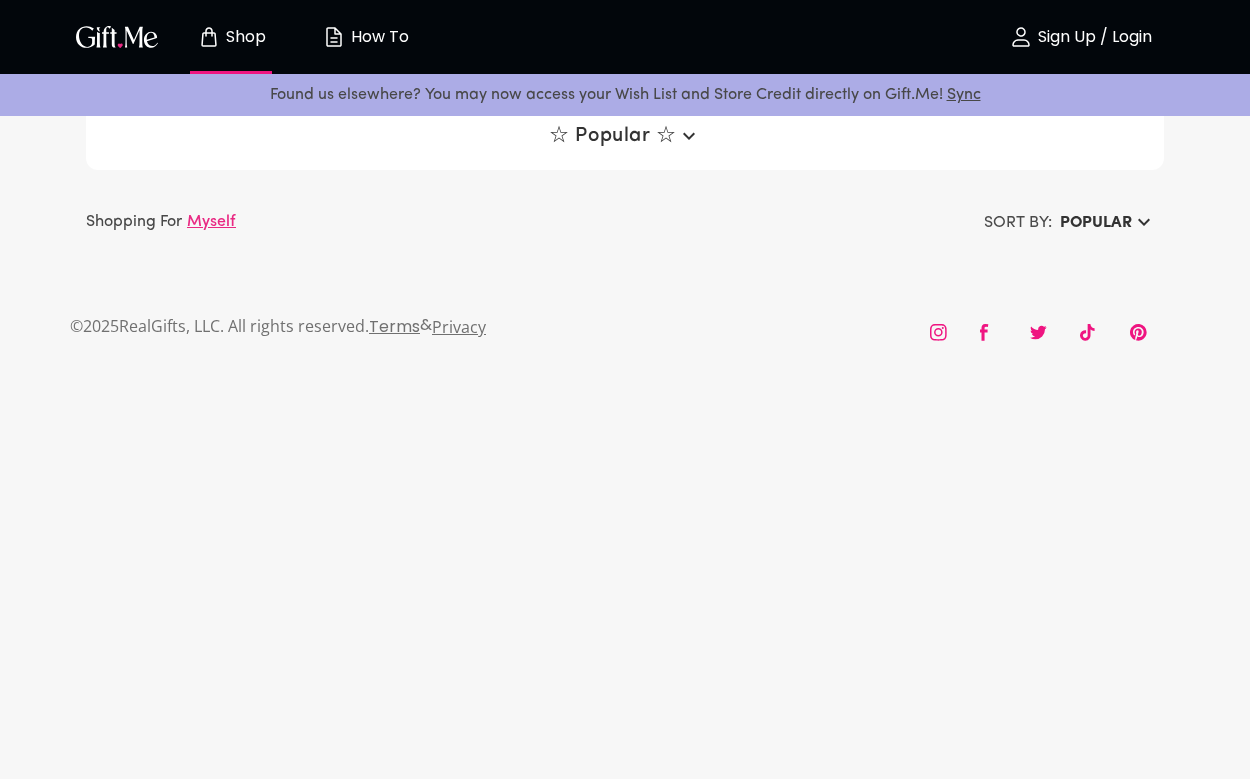 scroll, scrollTop: 0, scrollLeft: 0, axis: both 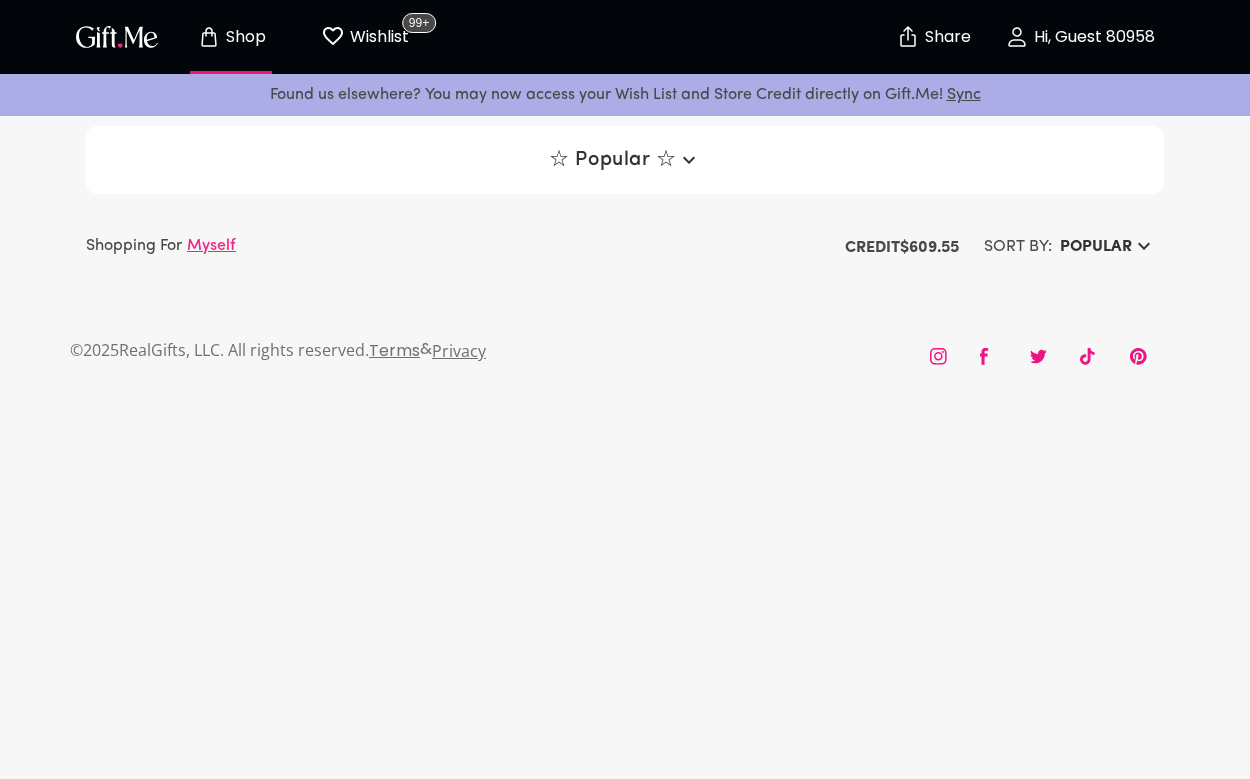 click on "Wishlist" at bounding box center [377, 37] 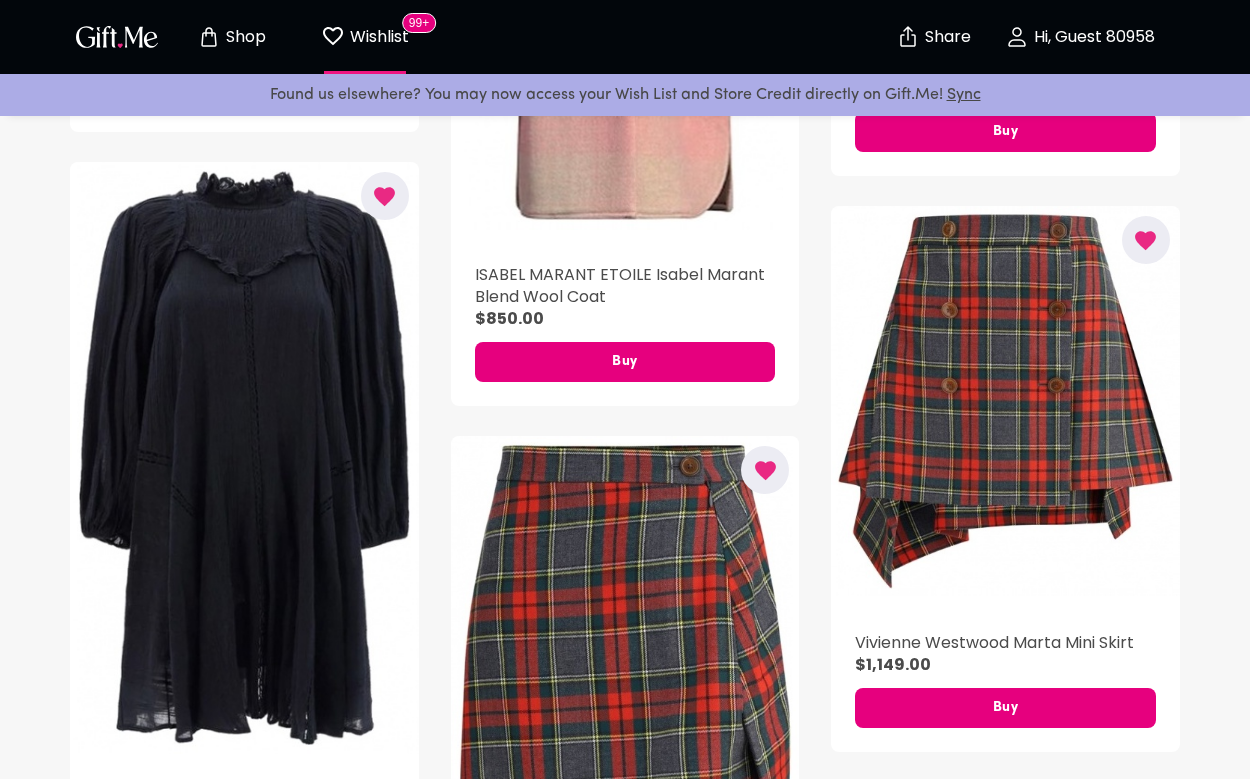 scroll, scrollTop: 1366, scrollLeft: 0, axis: vertical 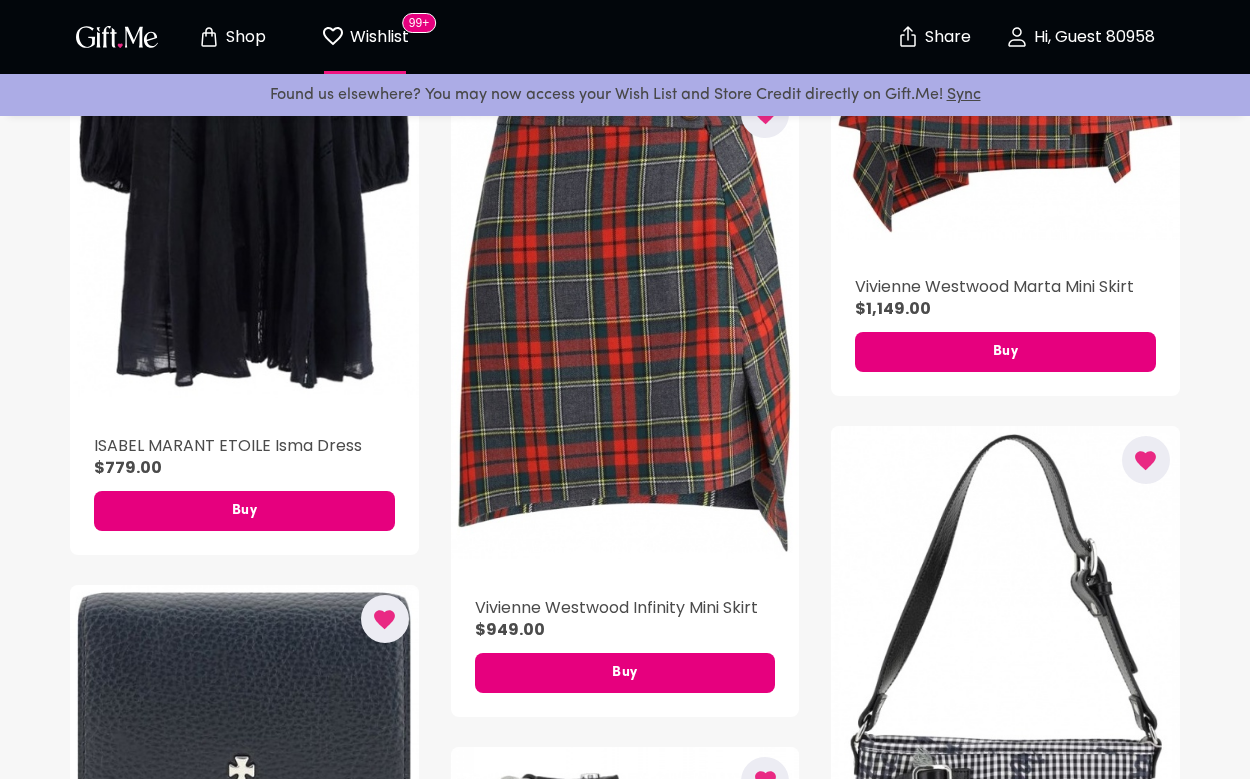 click on "Shop" at bounding box center (243, 37) 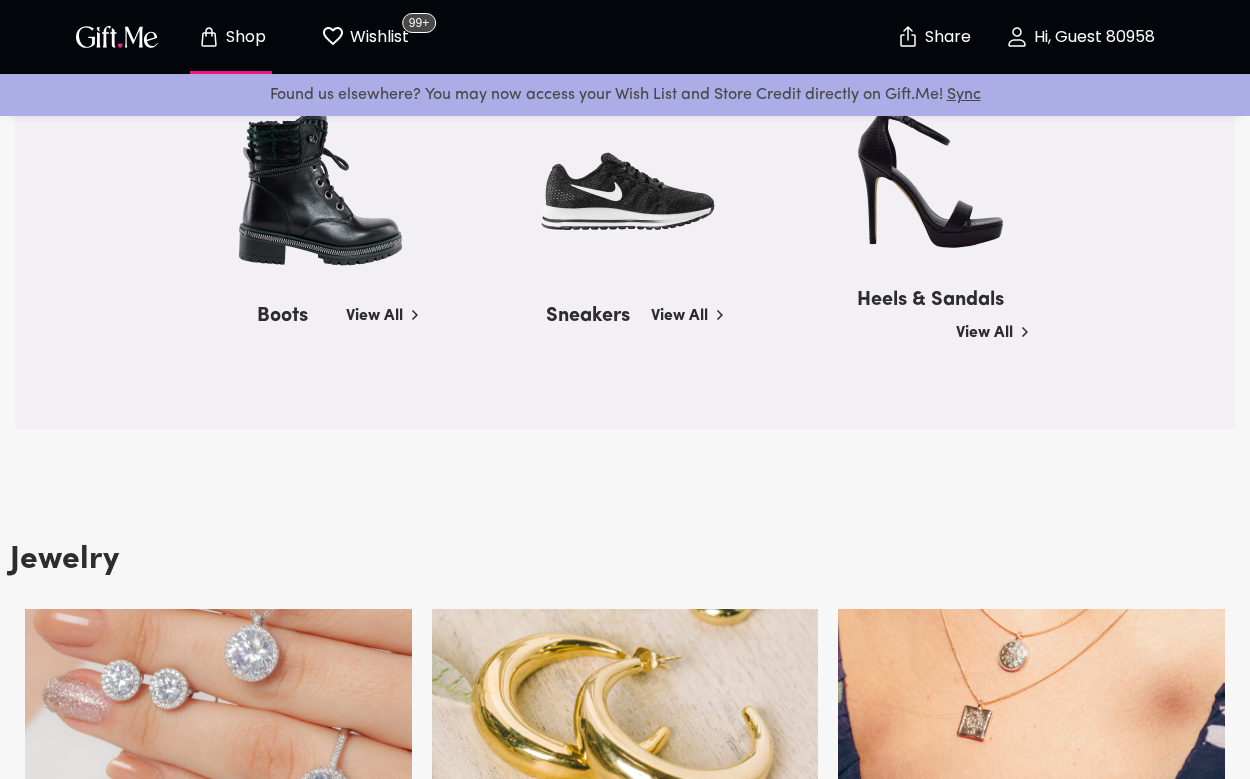 scroll, scrollTop: 1890, scrollLeft: 0, axis: vertical 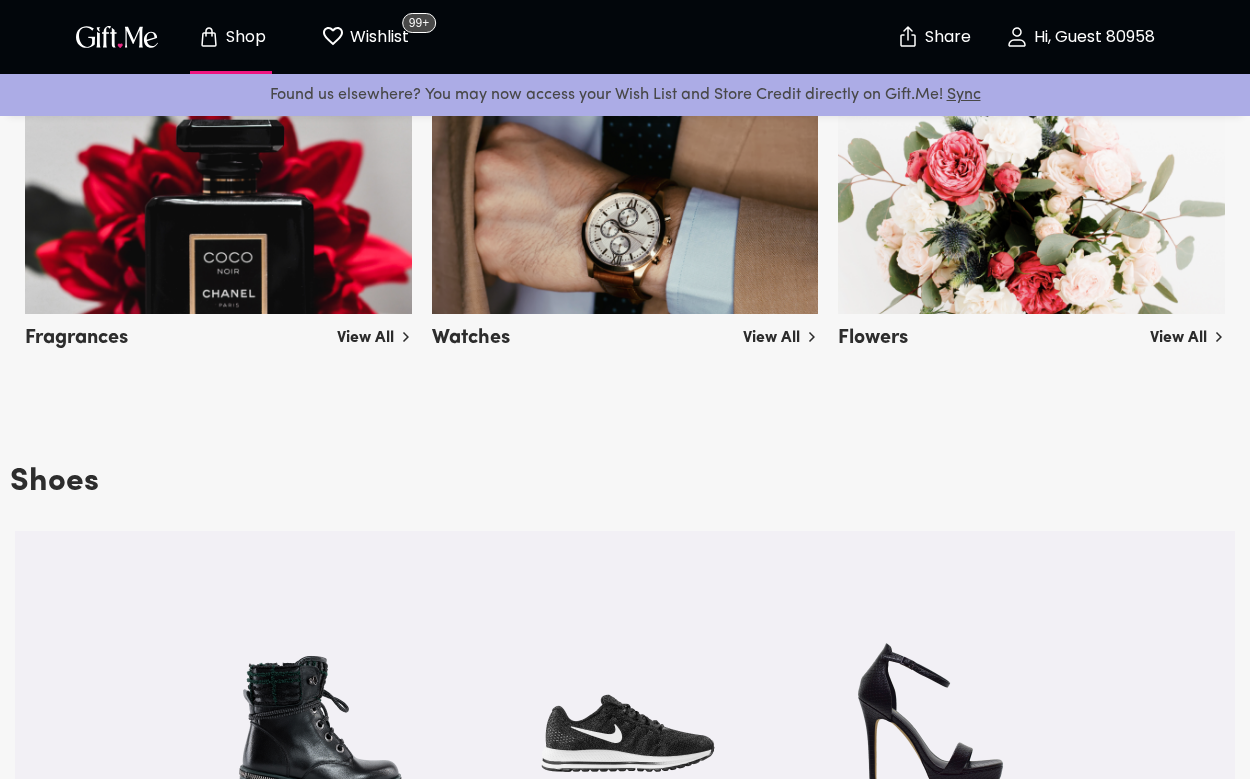 click at bounding box center (320, 732) 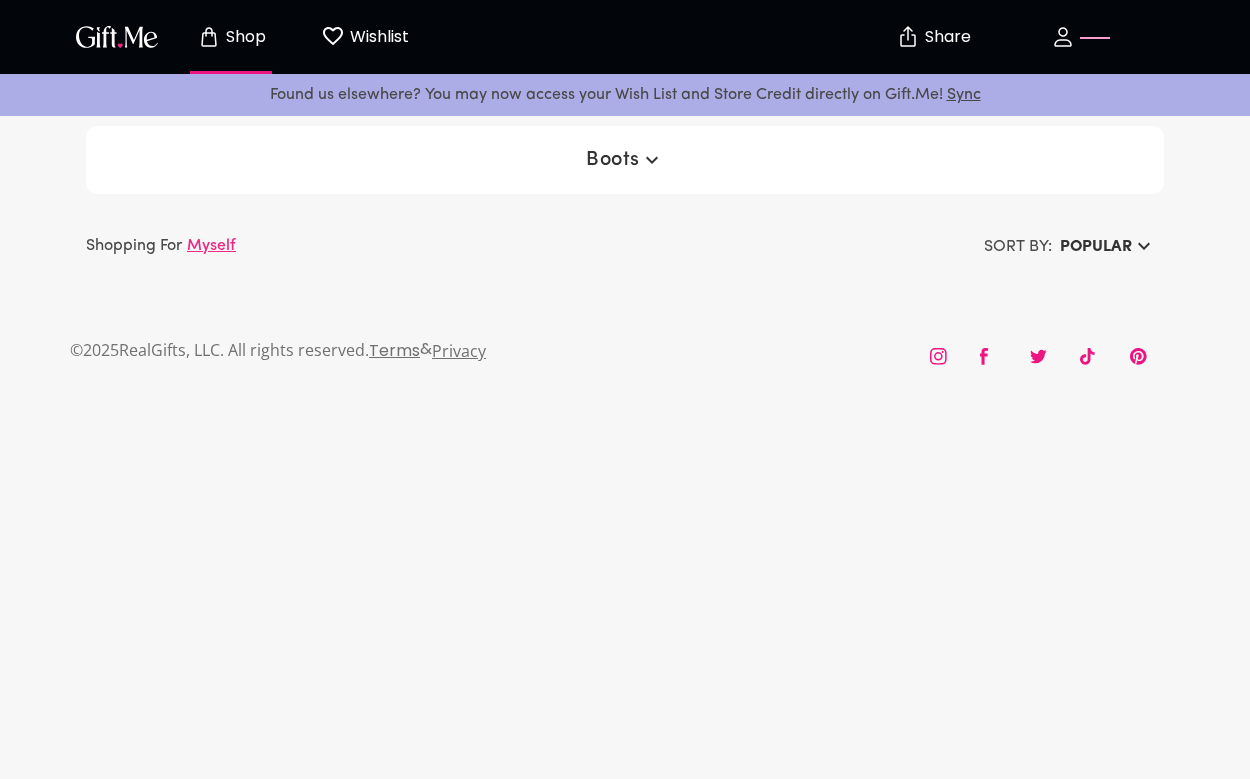 scroll, scrollTop: 0, scrollLeft: 0, axis: both 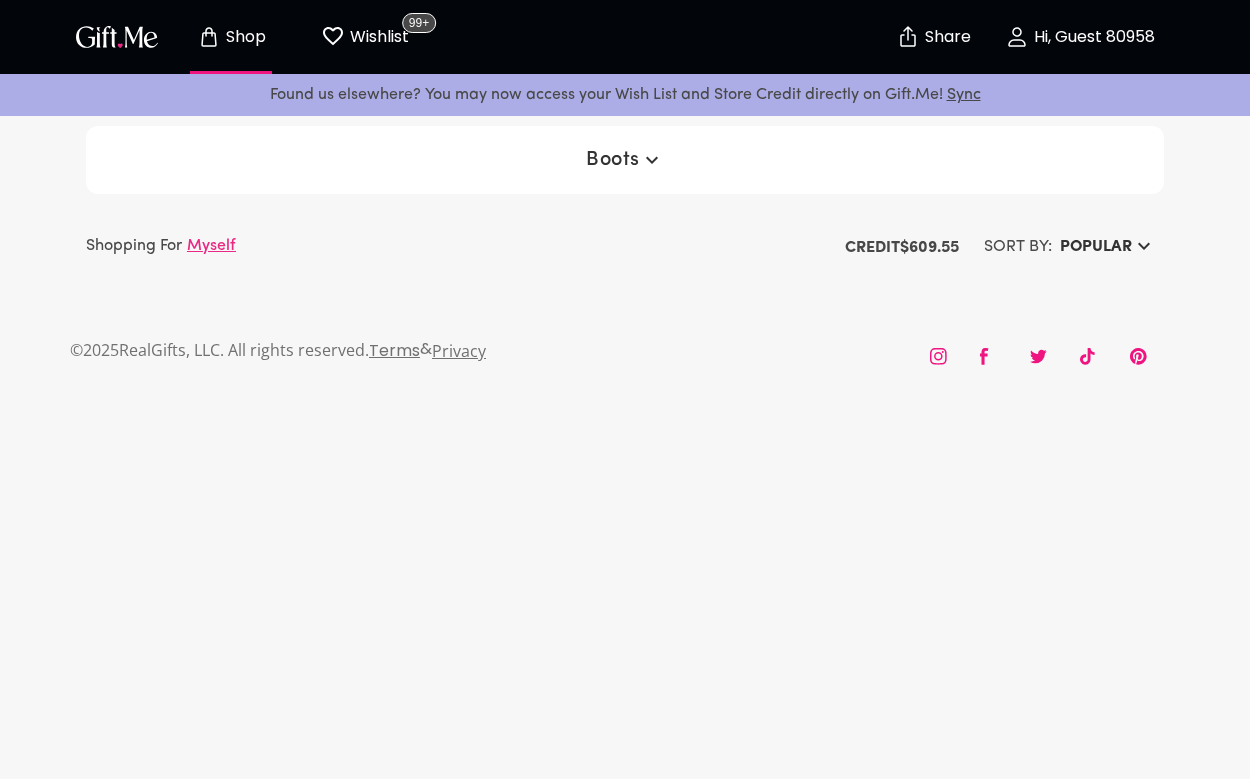 click on "Credit  $ [PRICE]" at bounding box center (902, 248) 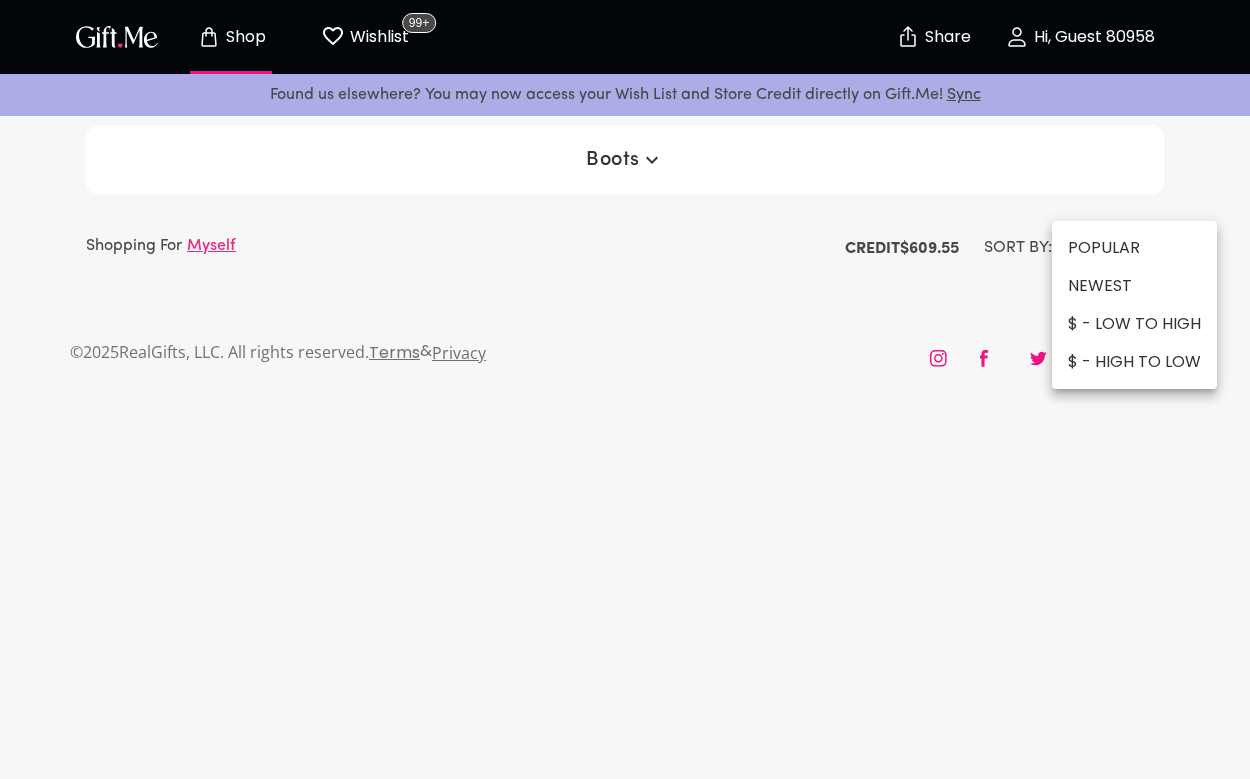 click at bounding box center (625, 389) 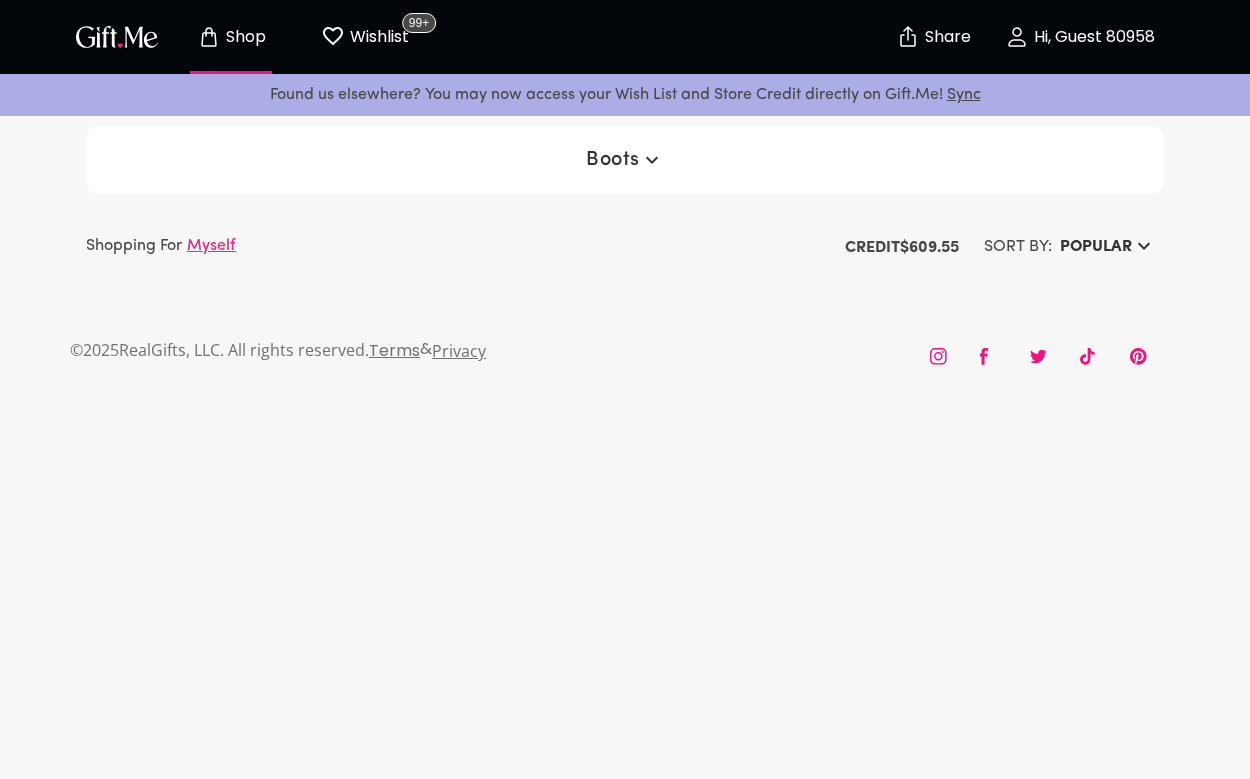 click on "Hi, Guest 80958" at bounding box center (1092, 37) 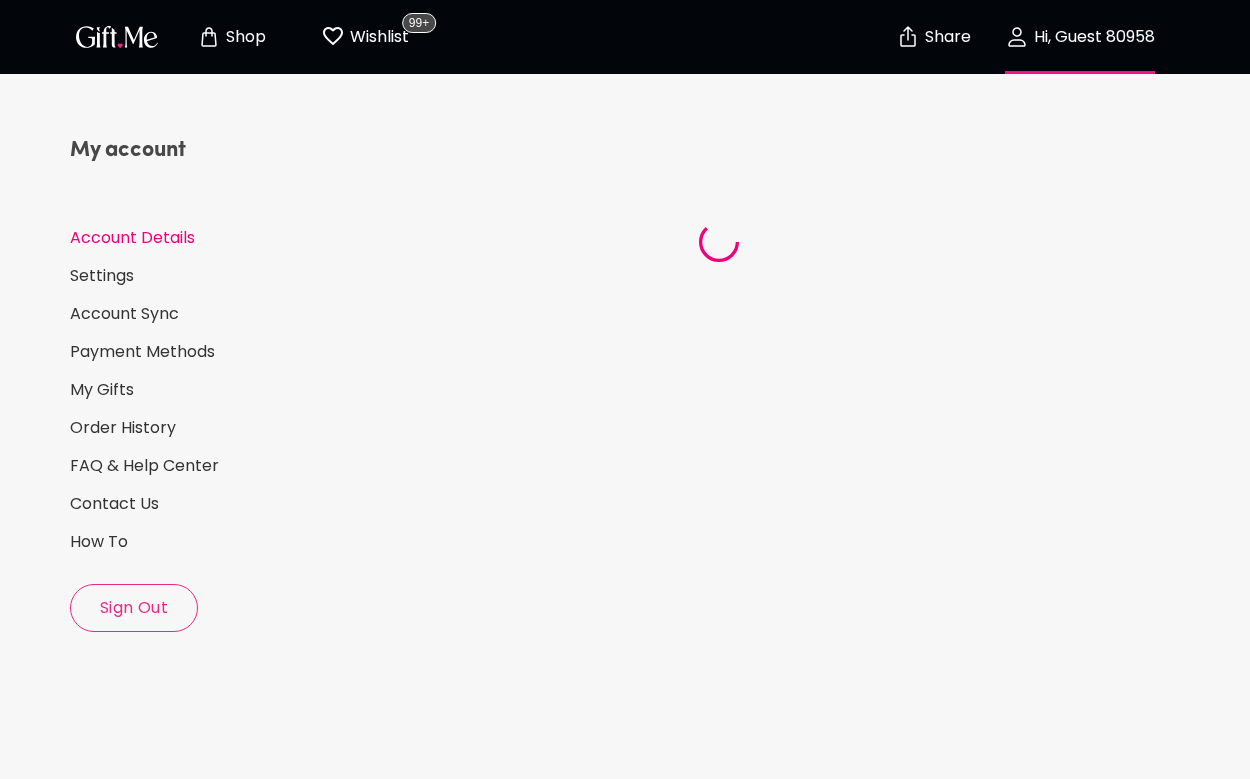 select on "US" 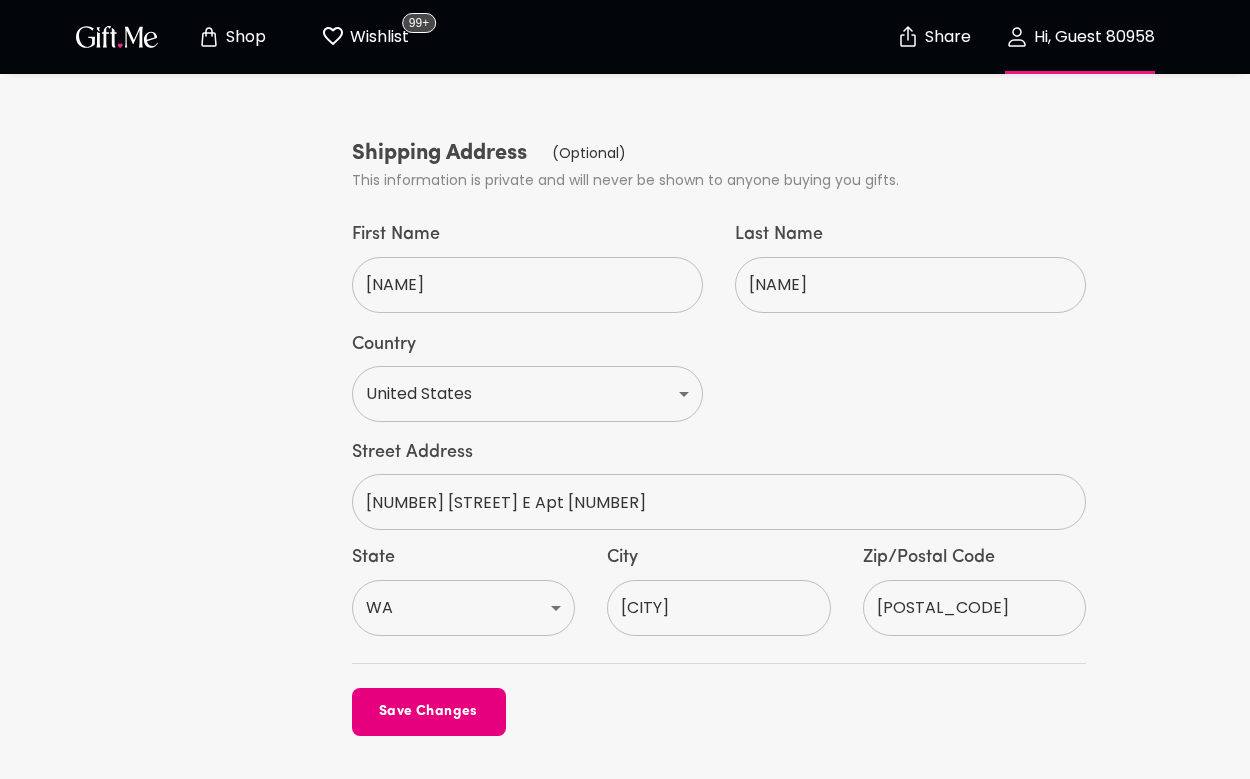 scroll, scrollTop: 1038, scrollLeft: 0, axis: vertical 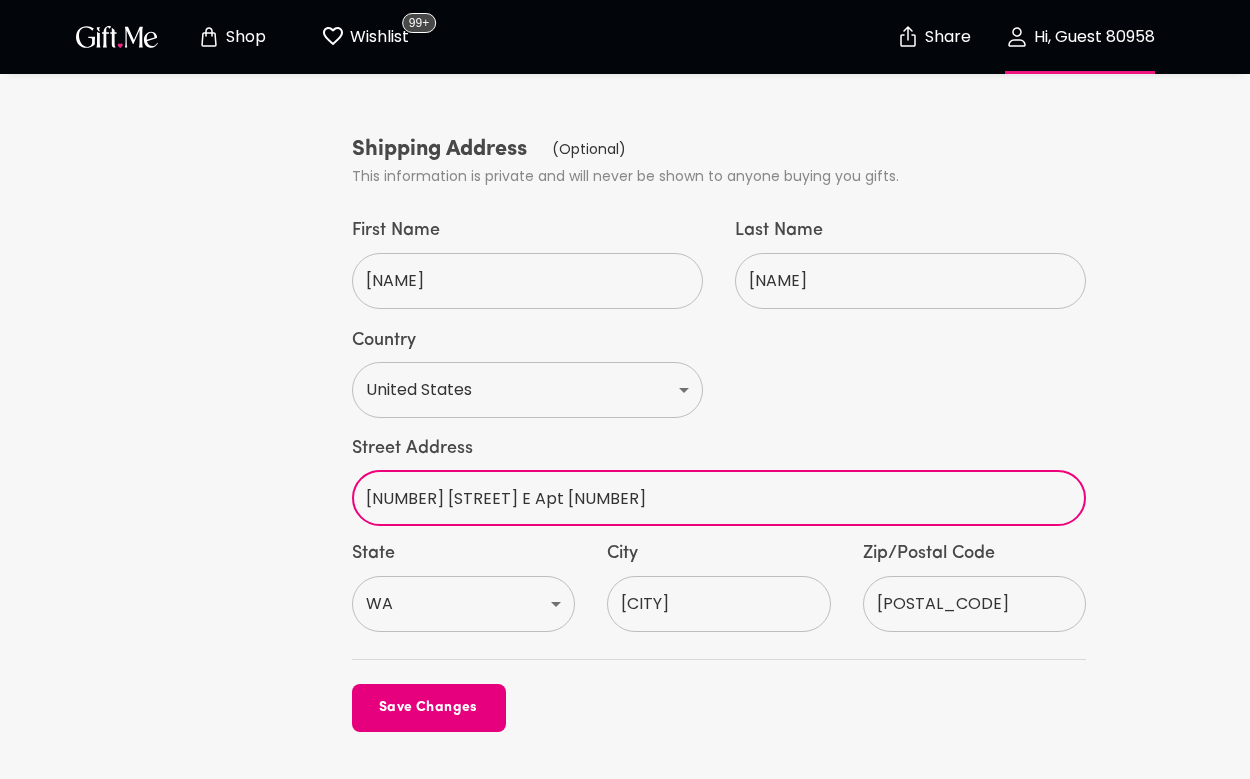 click on "[NUMBER] [STREET] E Apt [NUMBER]" at bounding box center (708, 498) 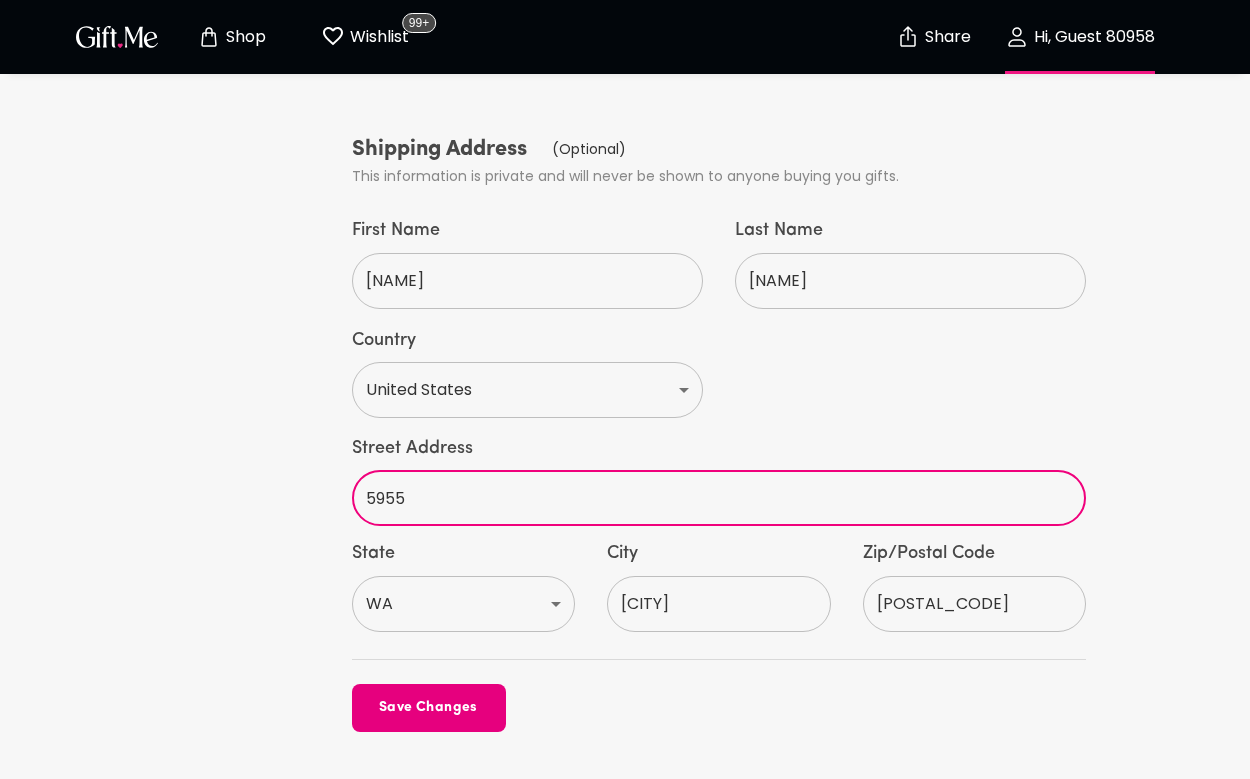 type on "[NUMBER] [STREET], Unit [NUMBER]" 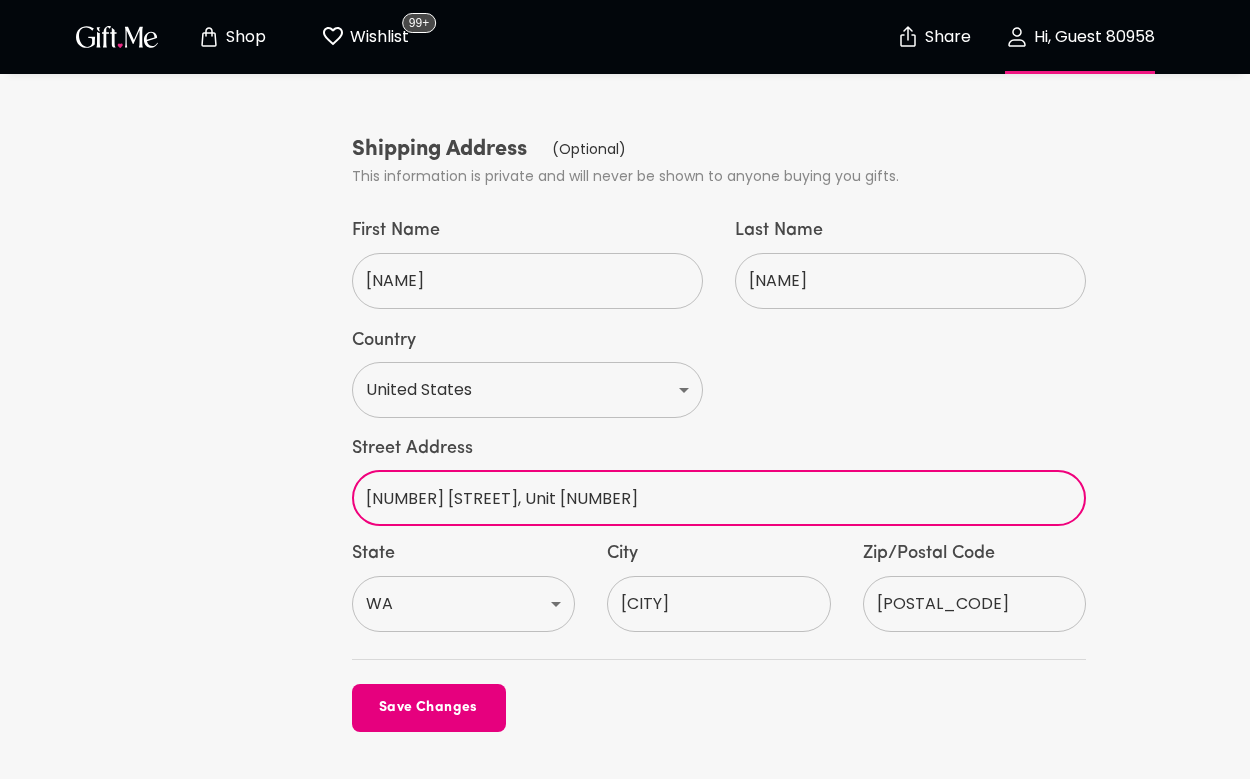 select on "CA" 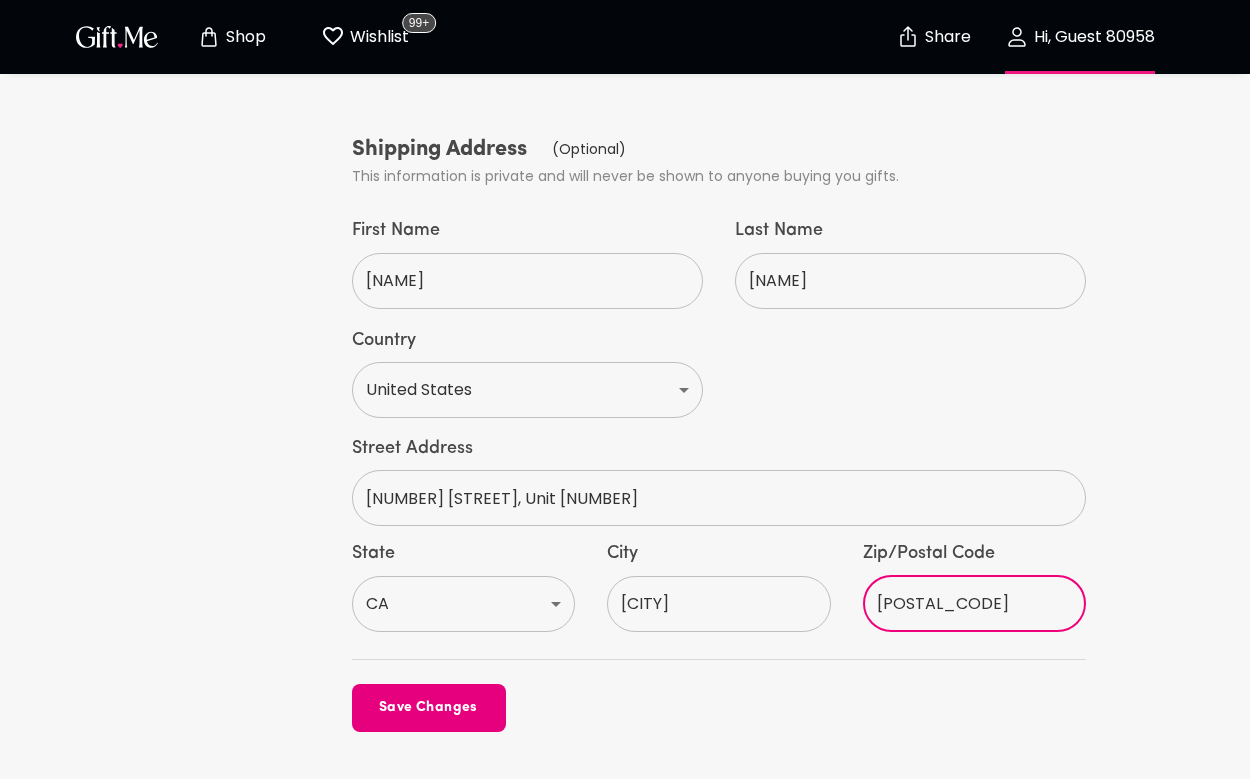 click on "[POSTAL_CODE]" at bounding box center (964, 604) 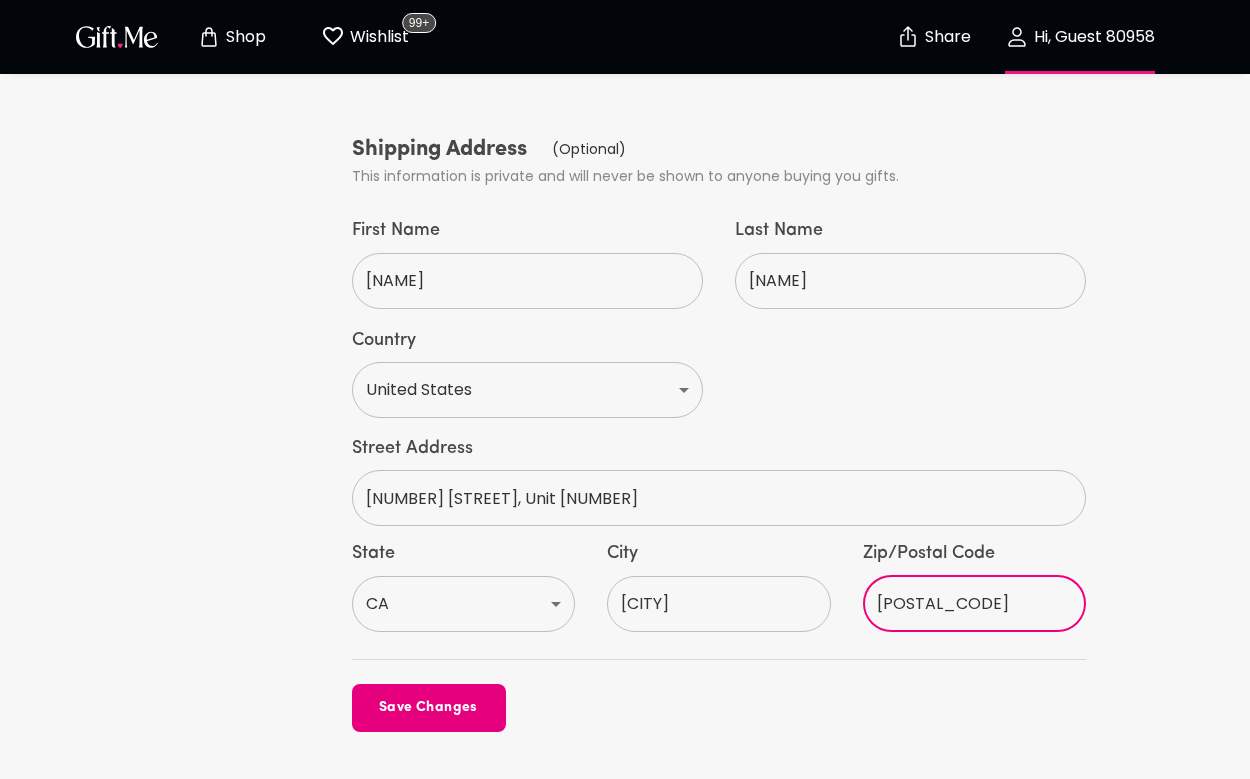 type on "[POSTAL_CODE]" 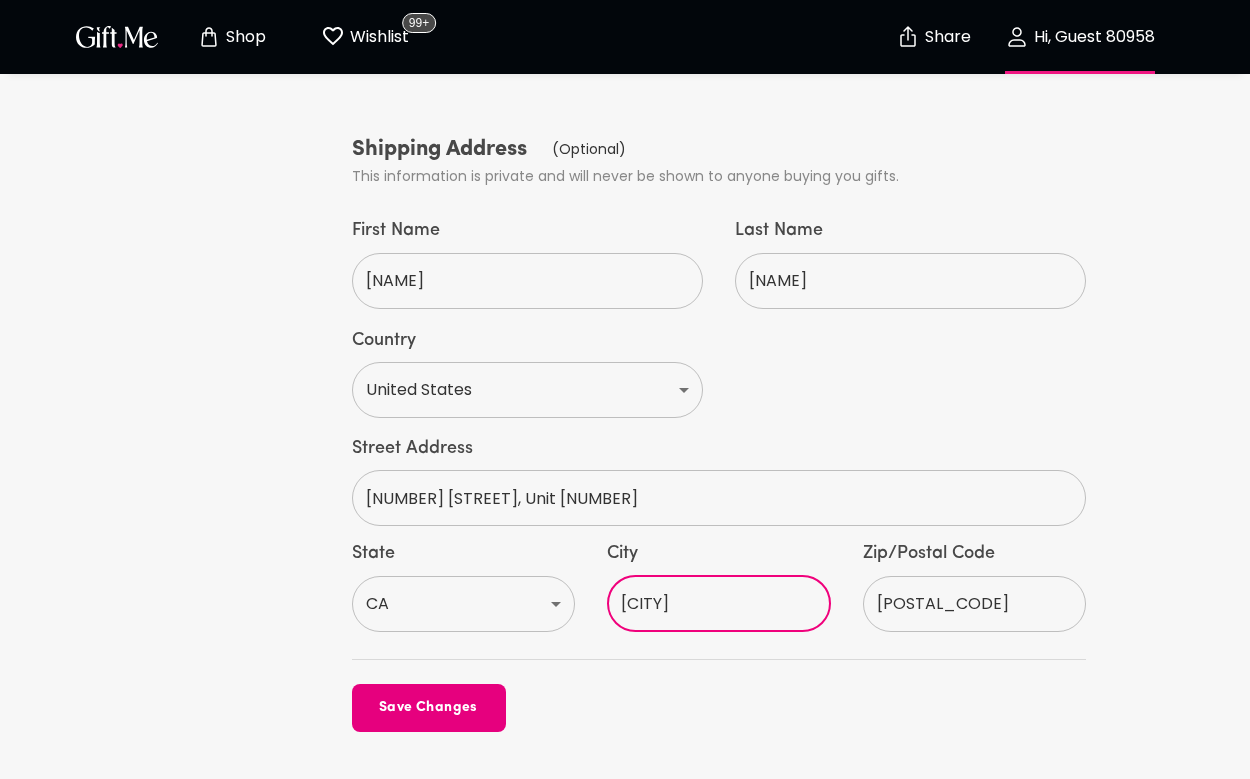 click on "[CITY]" at bounding box center (708, 604) 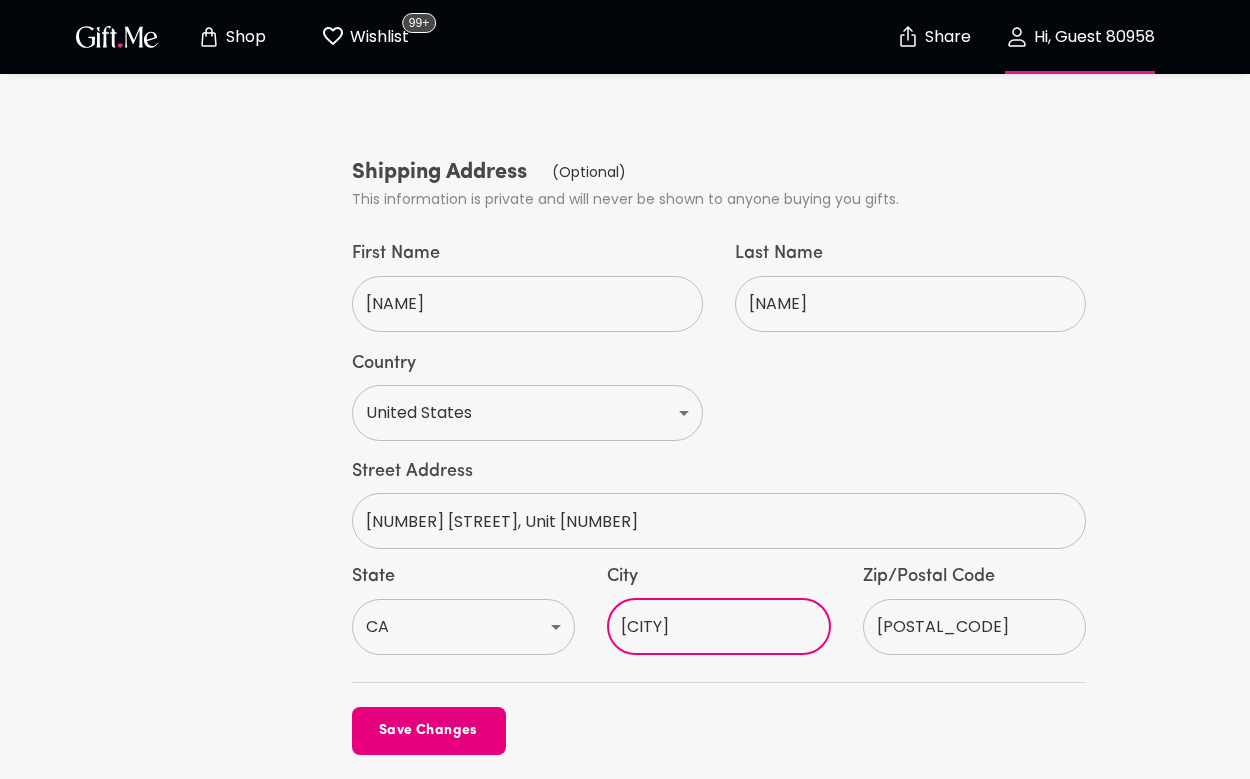 scroll, scrollTop: 1022, scrollLeft: 0, axis: vertical 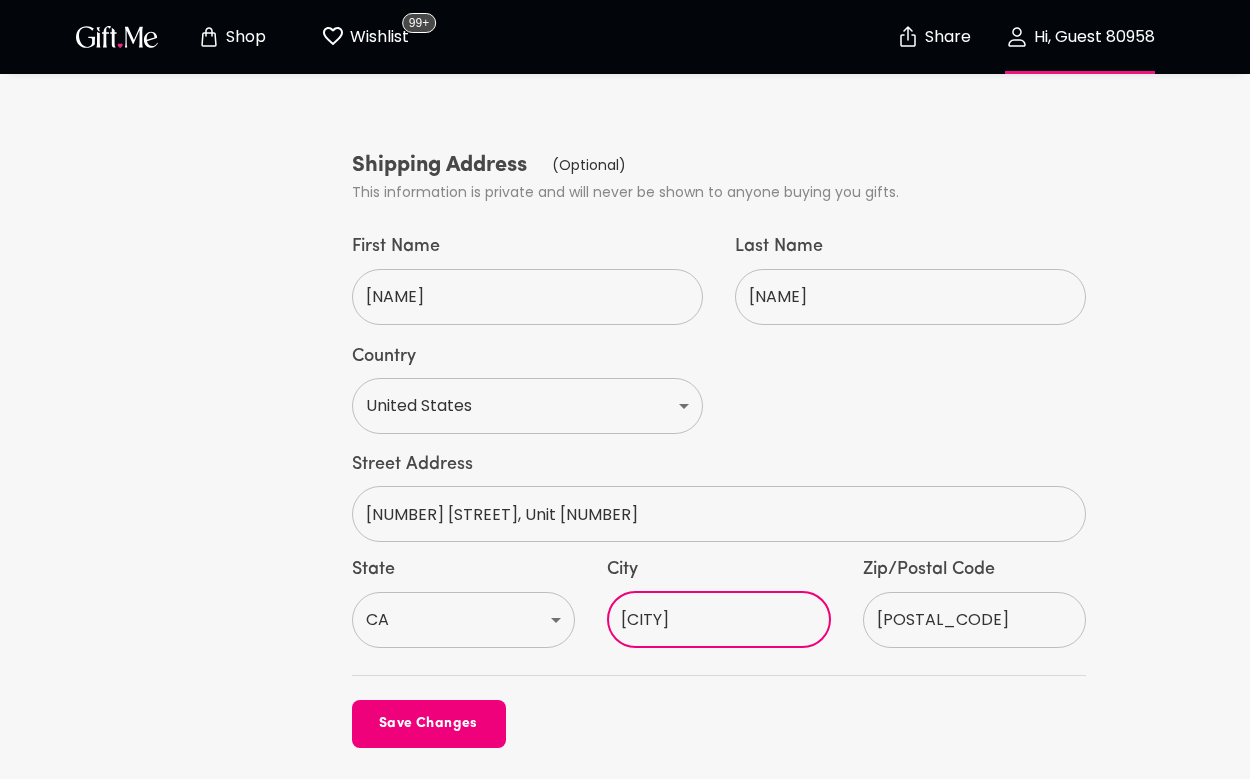 type on "[CITY]" 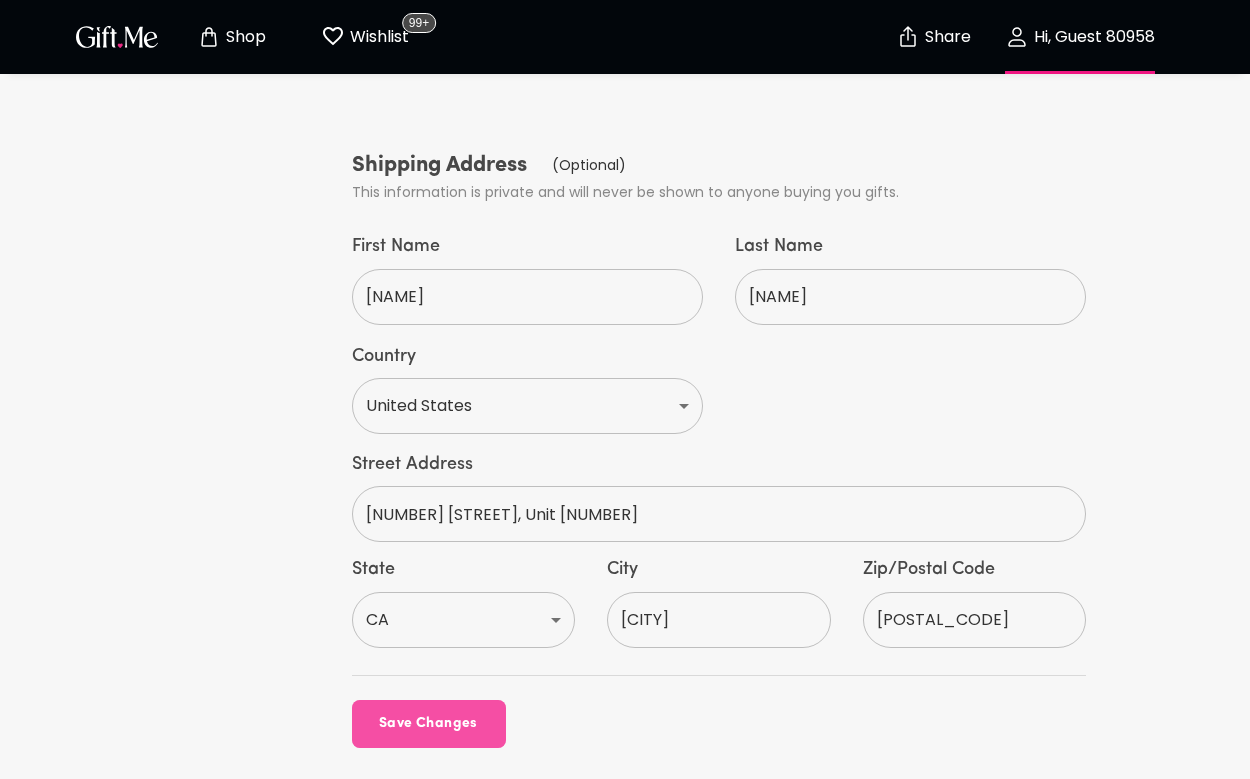 click on "Save Changes" at bounding box center [429, 724] 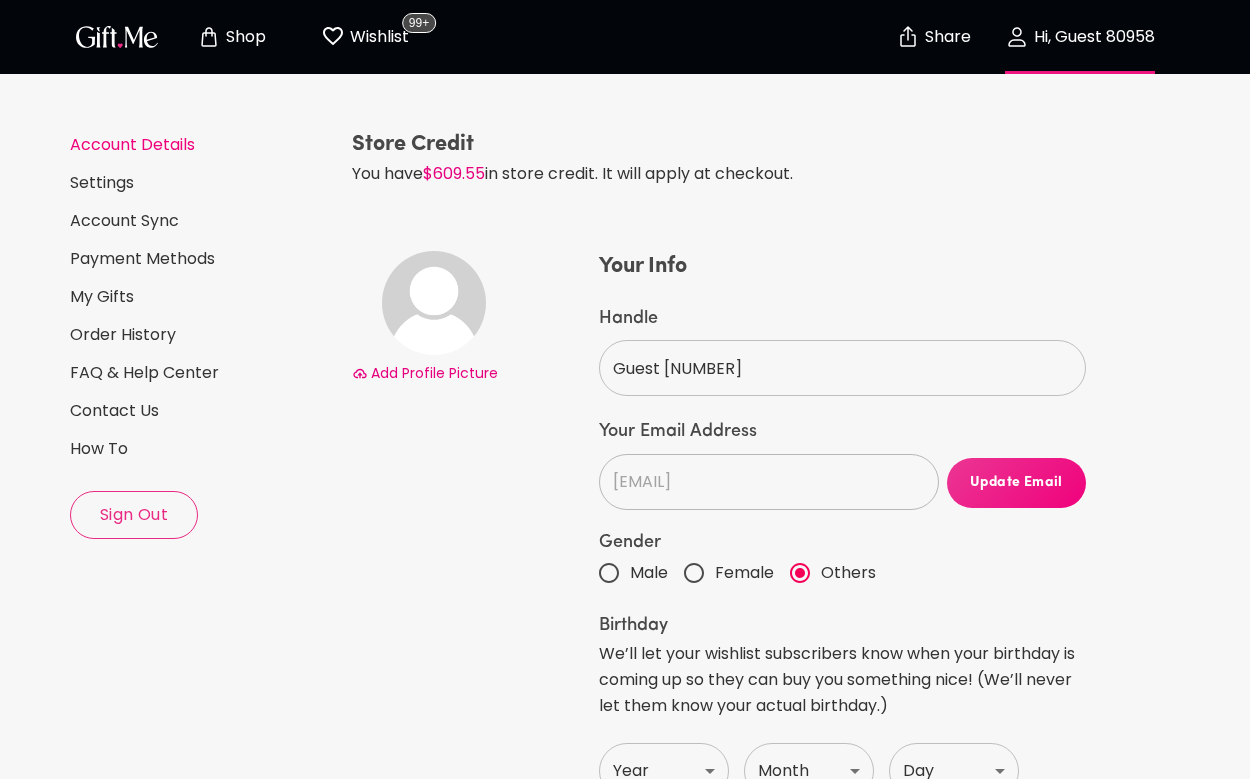 scroll, scrollTop: 0, scrollLeft: 0, axis: both 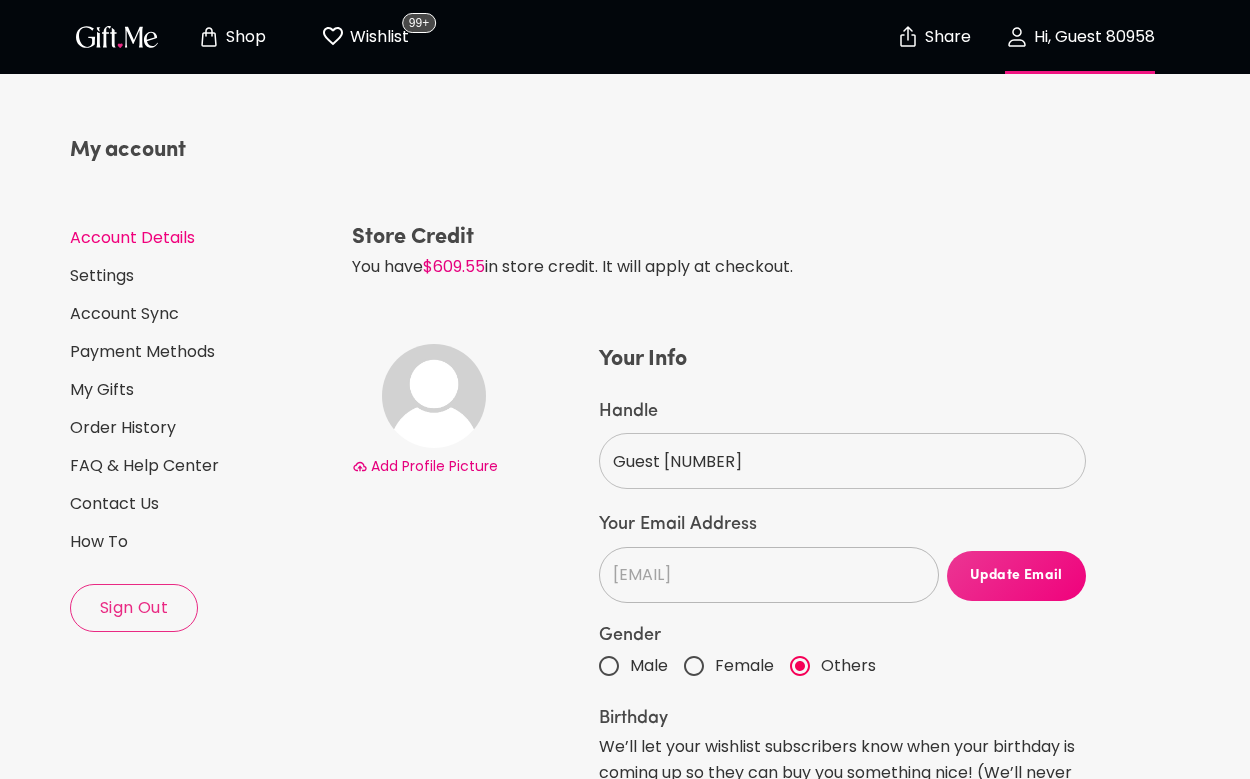 click on "Shop" at bounding box center [243, 37] 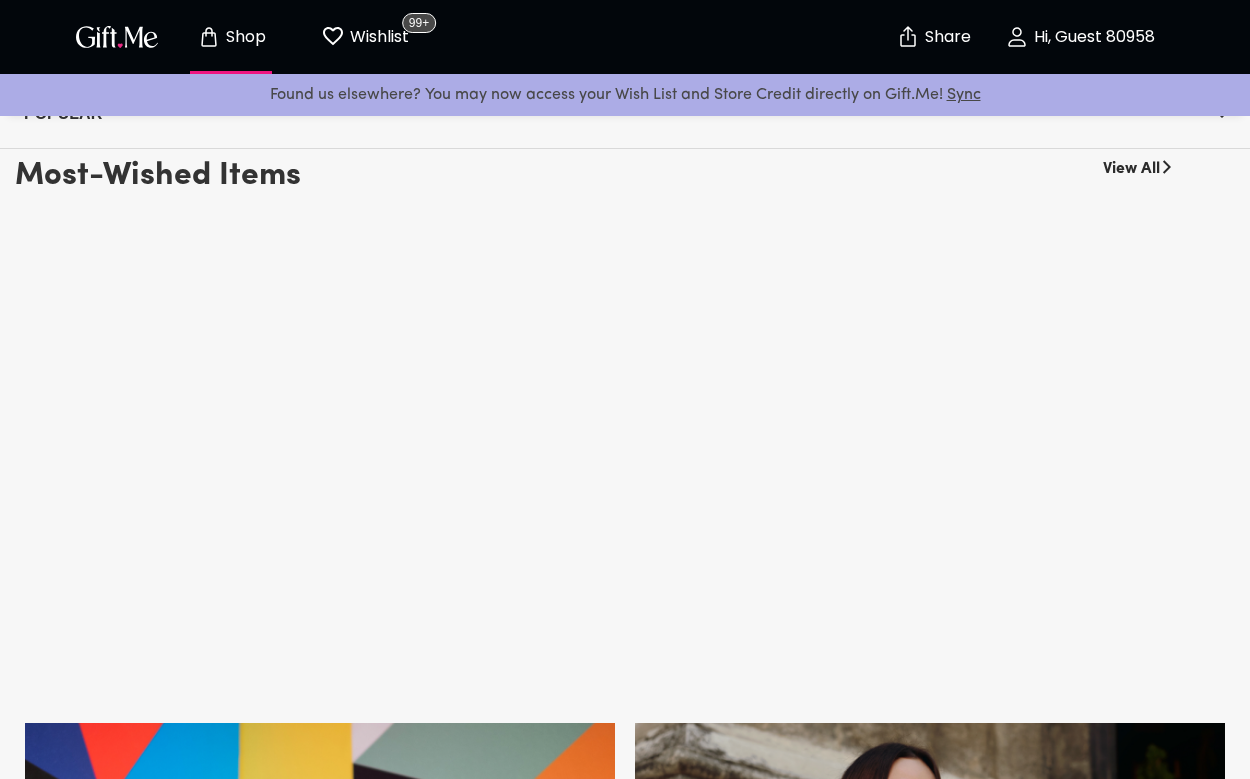 scroll, scrollTop: 472, scrollLeft: 0, axis: vertical 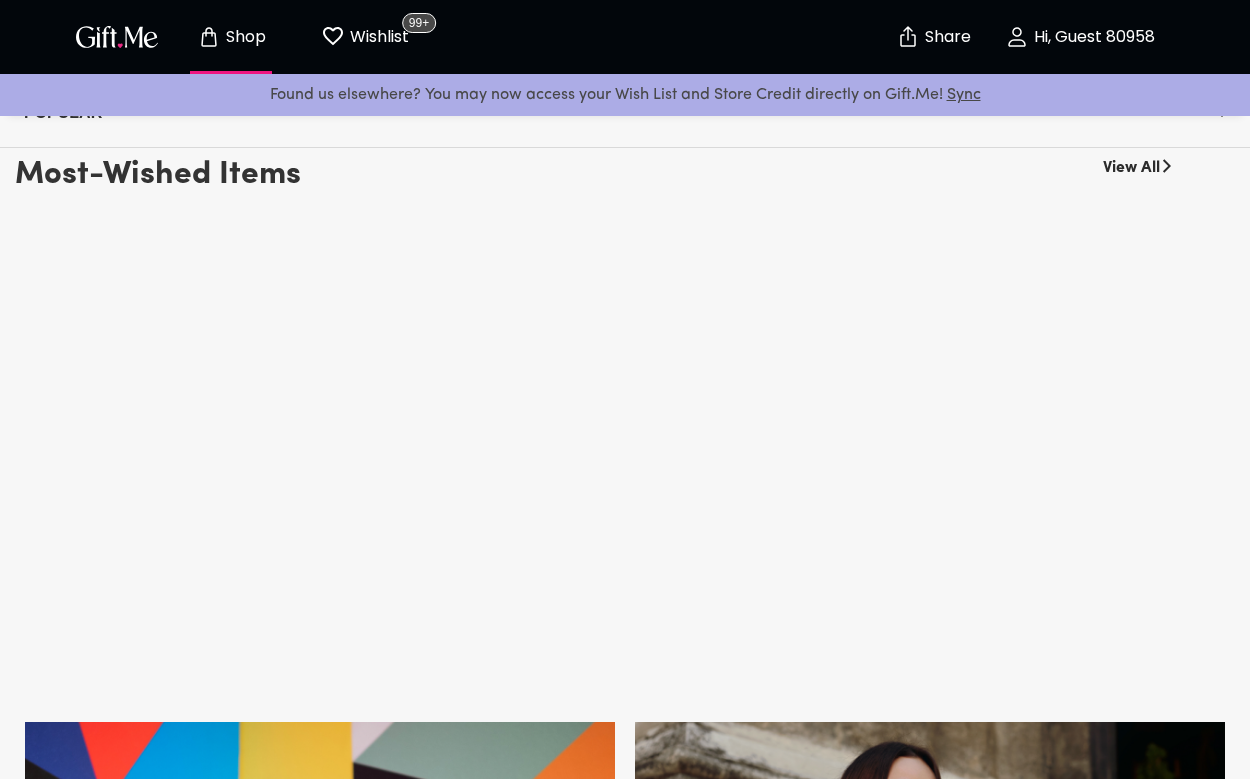 click on "Most-Wished Items View All" at bounding box center [625, 383] 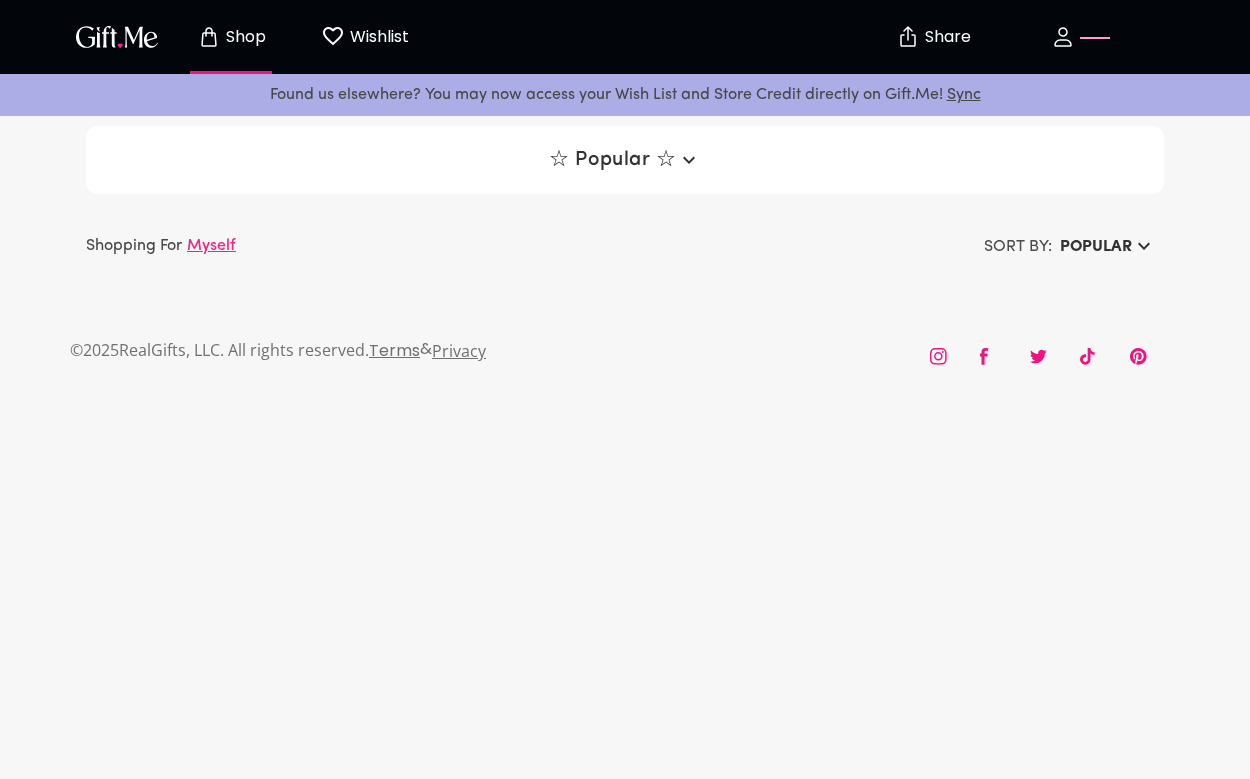 scroll, scrollTop: 0, scrollLeft: 0, axis: both 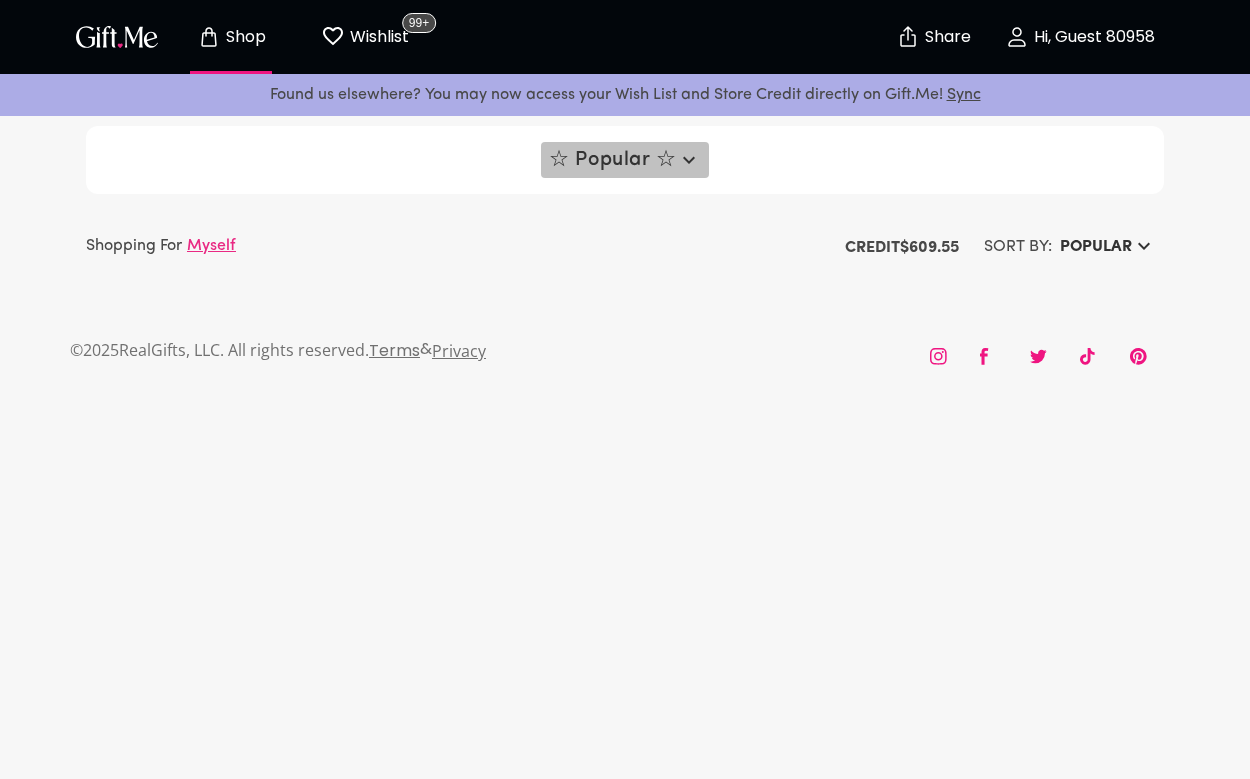 click on "☆ Popular ☆" at bounding box center [624, 160] 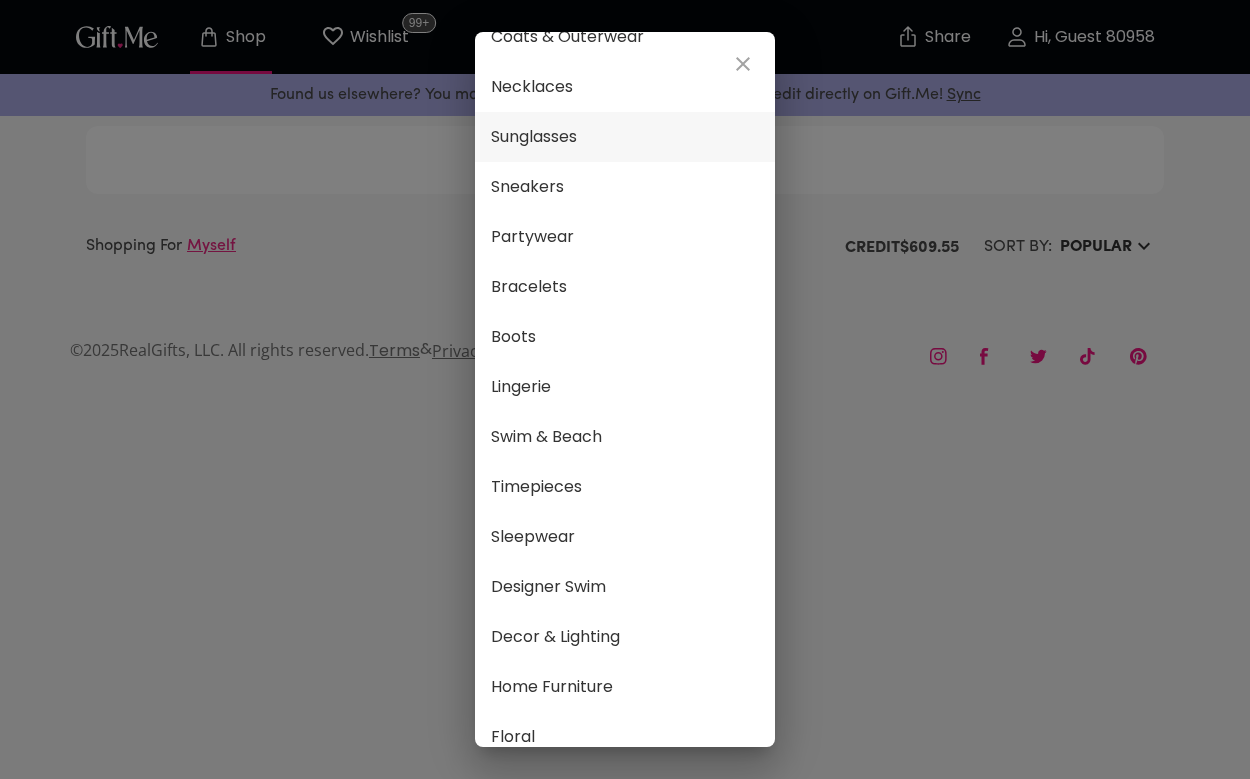 scroll, scrollTop: 0, scrollLeft: 0, axis: both 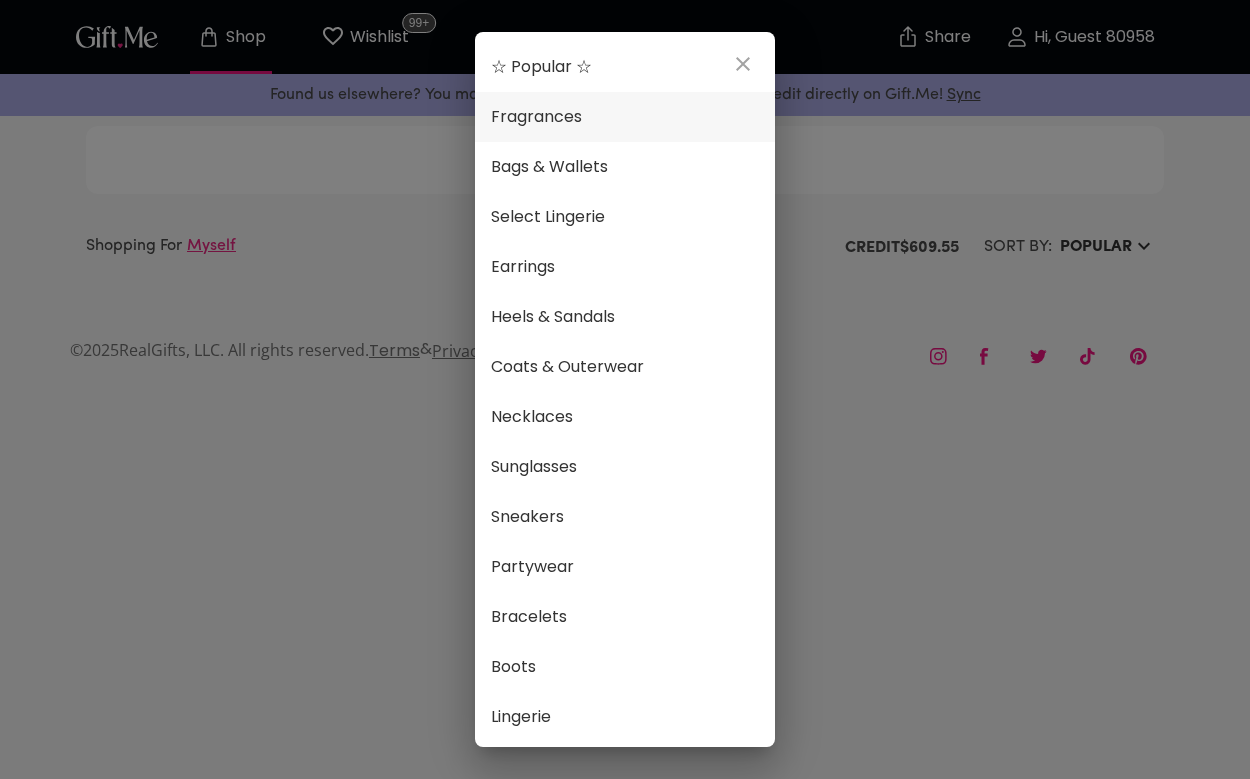 click on "Fragrances" at bounding box center [625, 117] 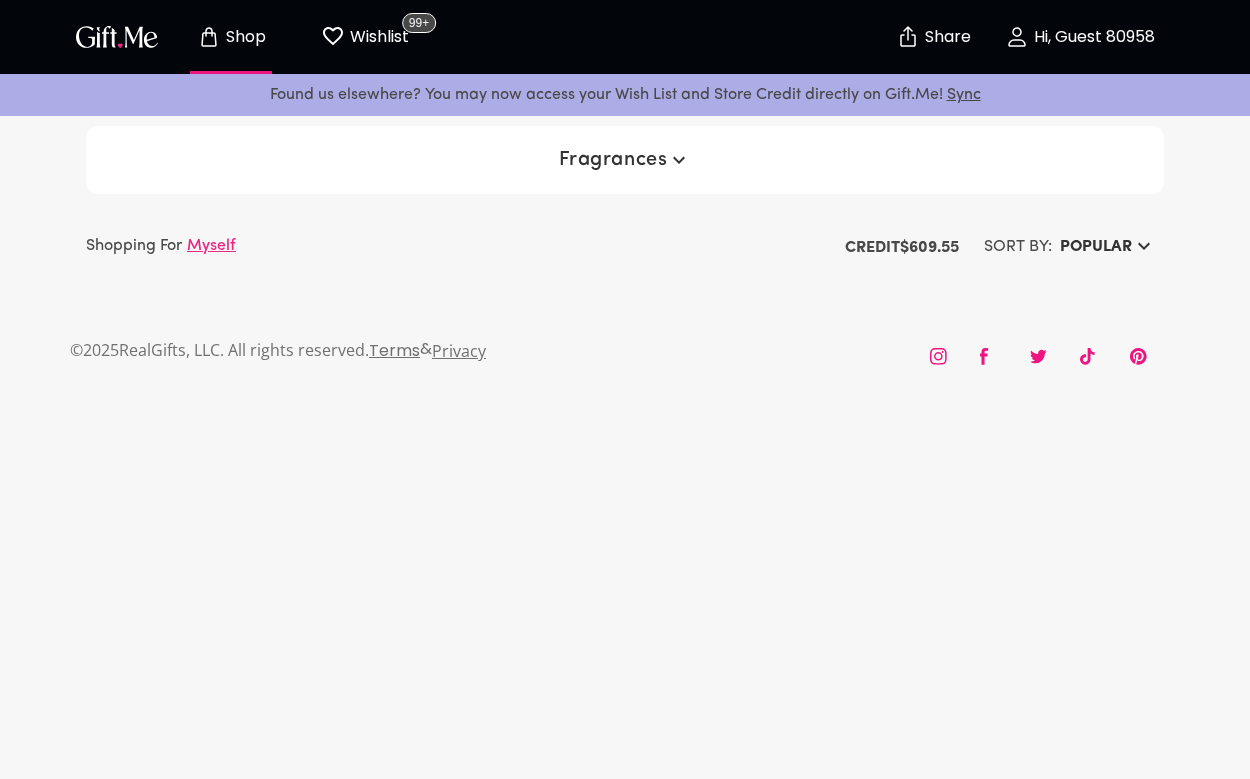 type 